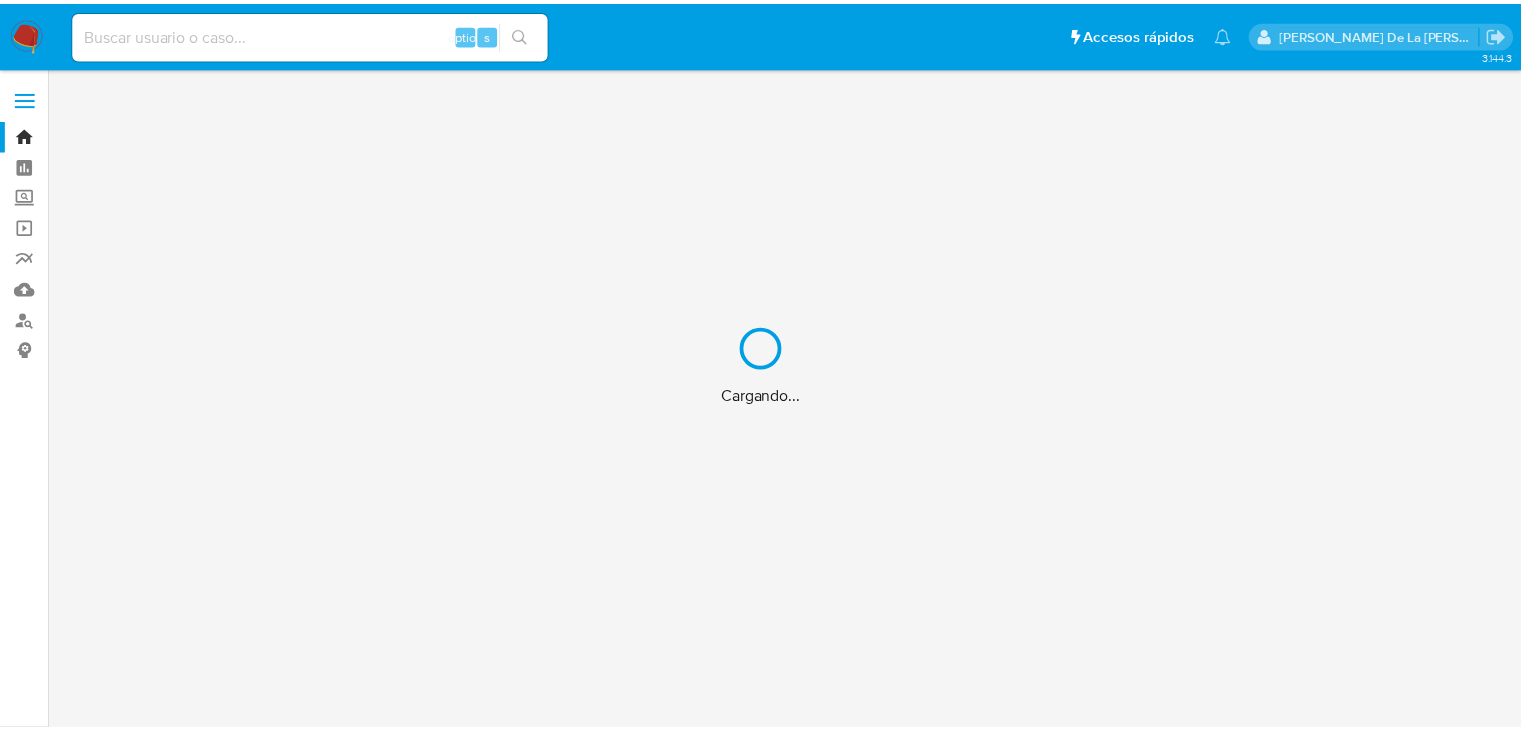 scroll, scrollTop: 0, scrollLeft: 0, axis: both 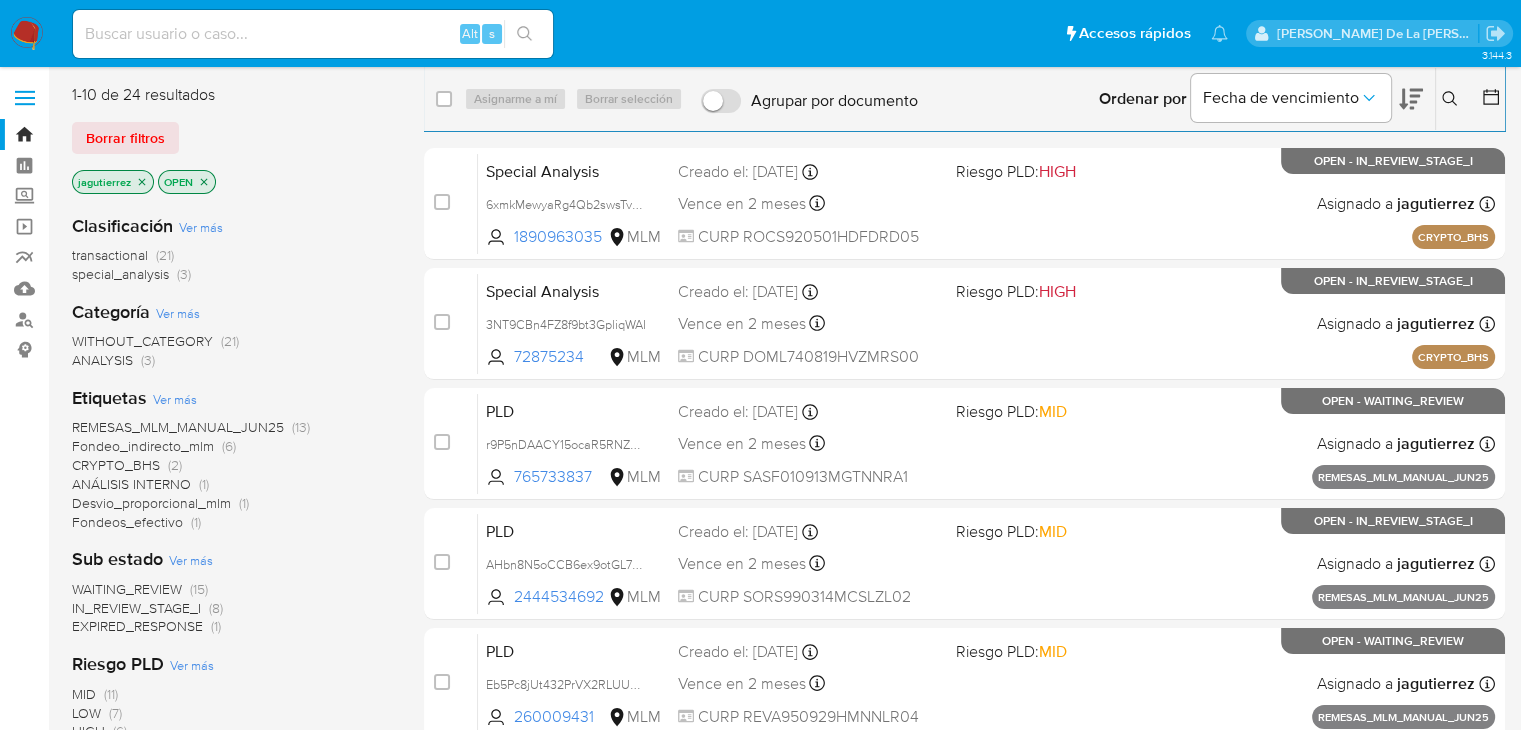 click 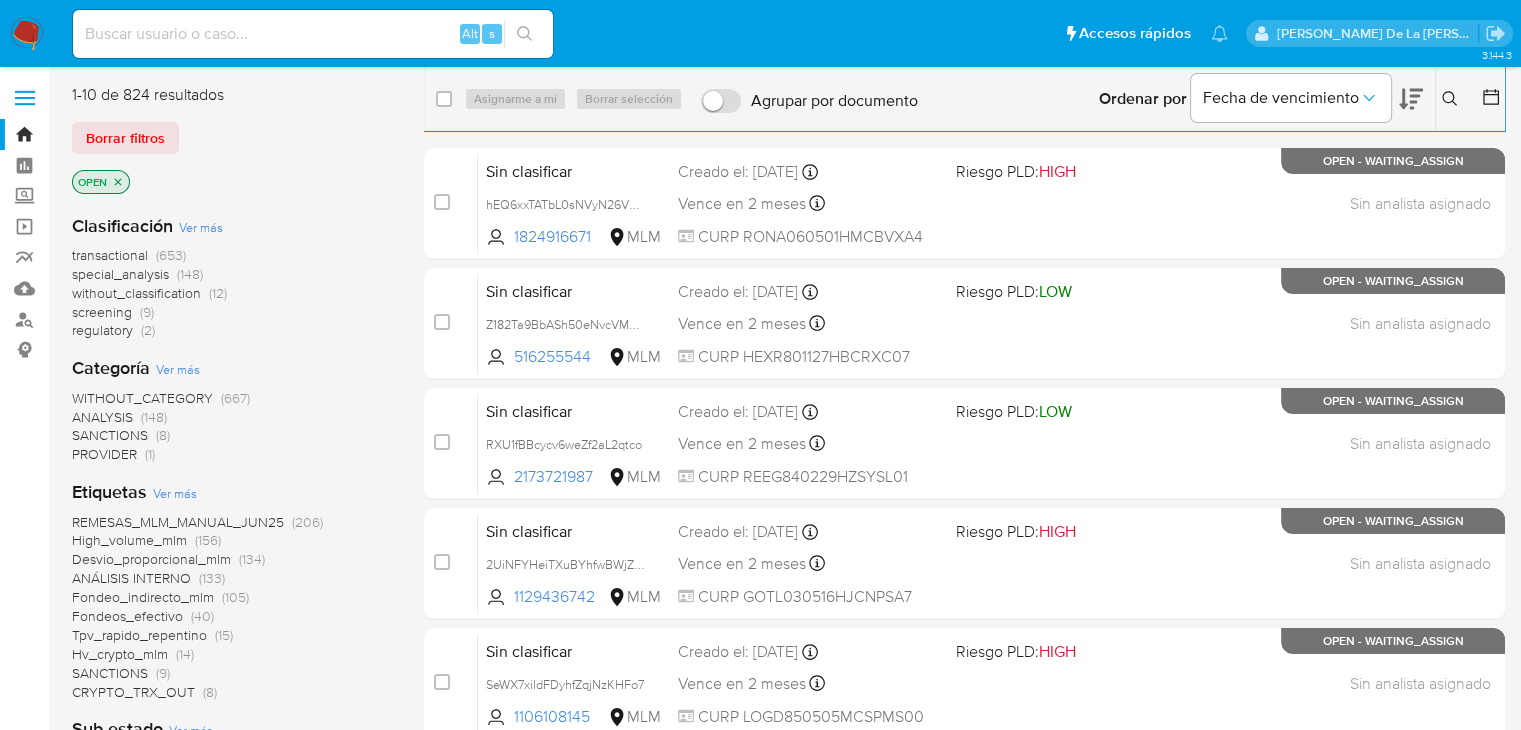 click on "screening" at bounding box center (102, 312) 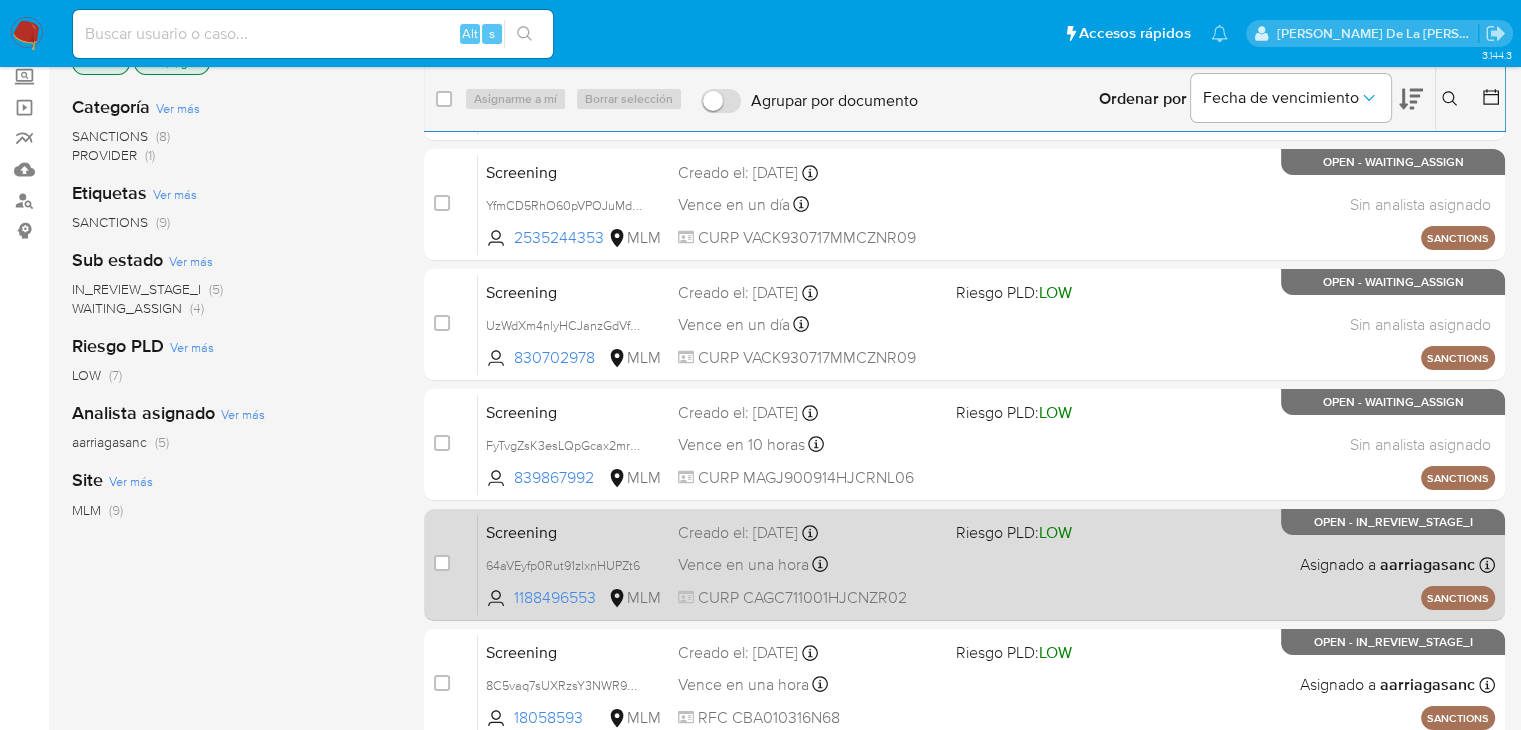 scroll, scrollTop: 75, scrollLeft: 0, axis: vertical 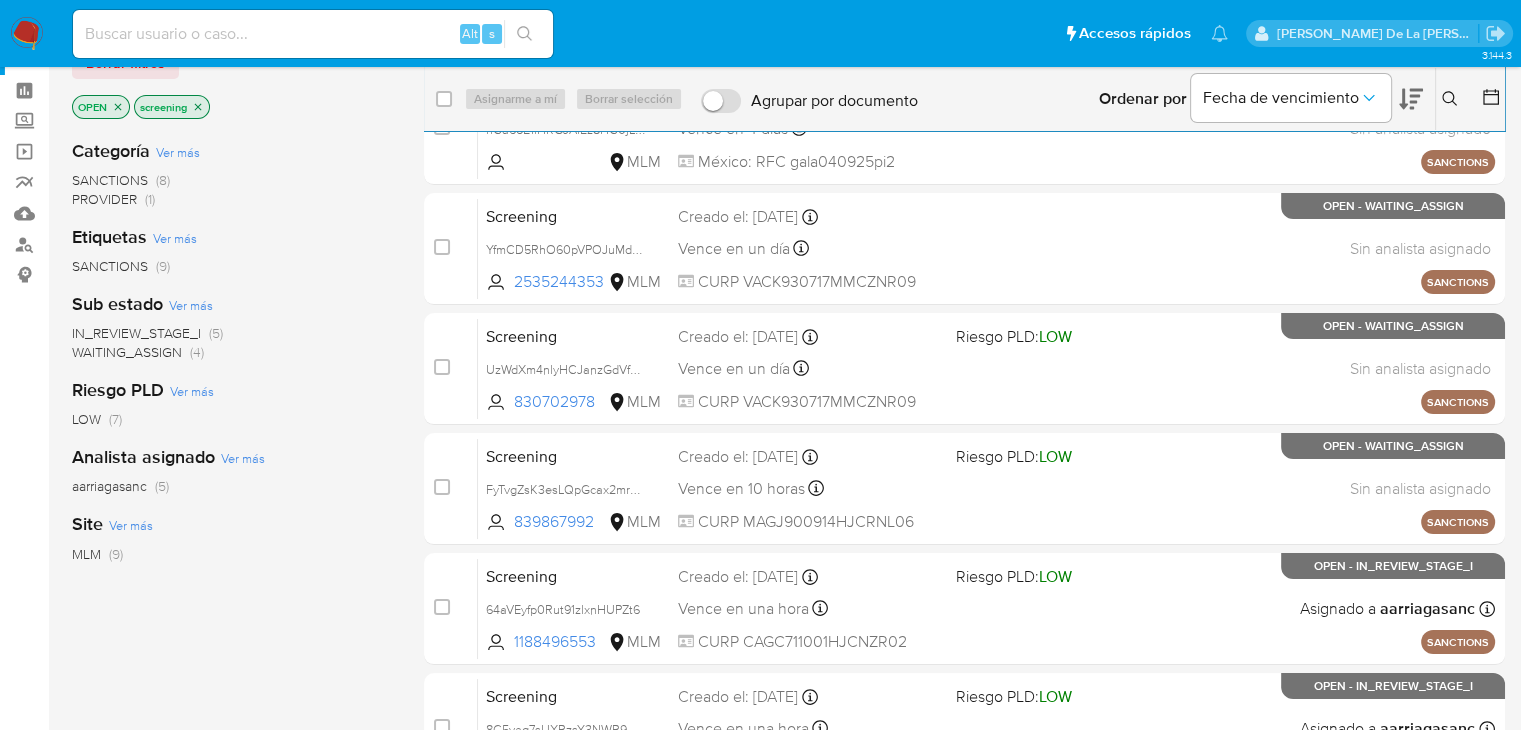 click on "WAITING_ASSIGN" at bounding box center (127, 352) 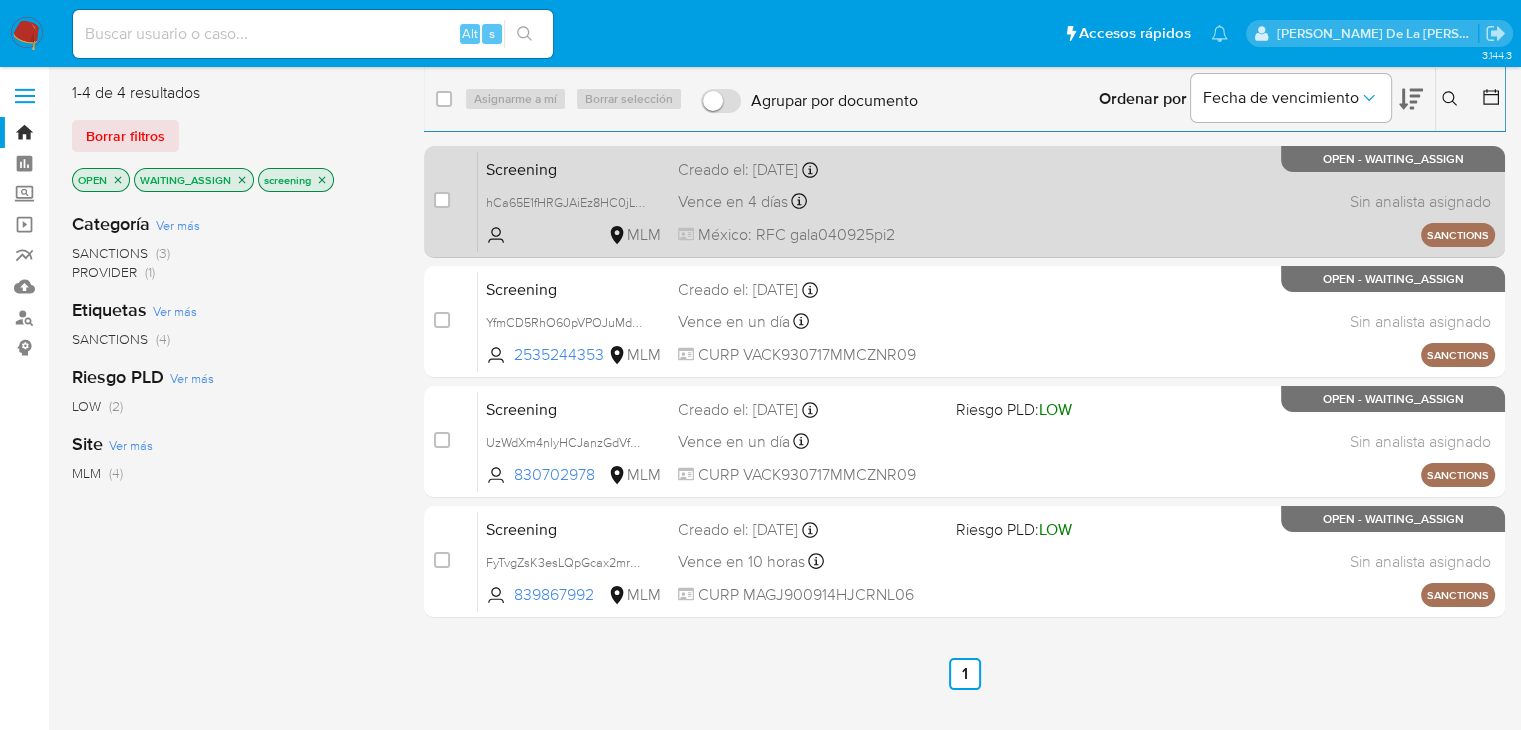 scroll, scrollTop: 0, scrollLeft: 0, axis: both 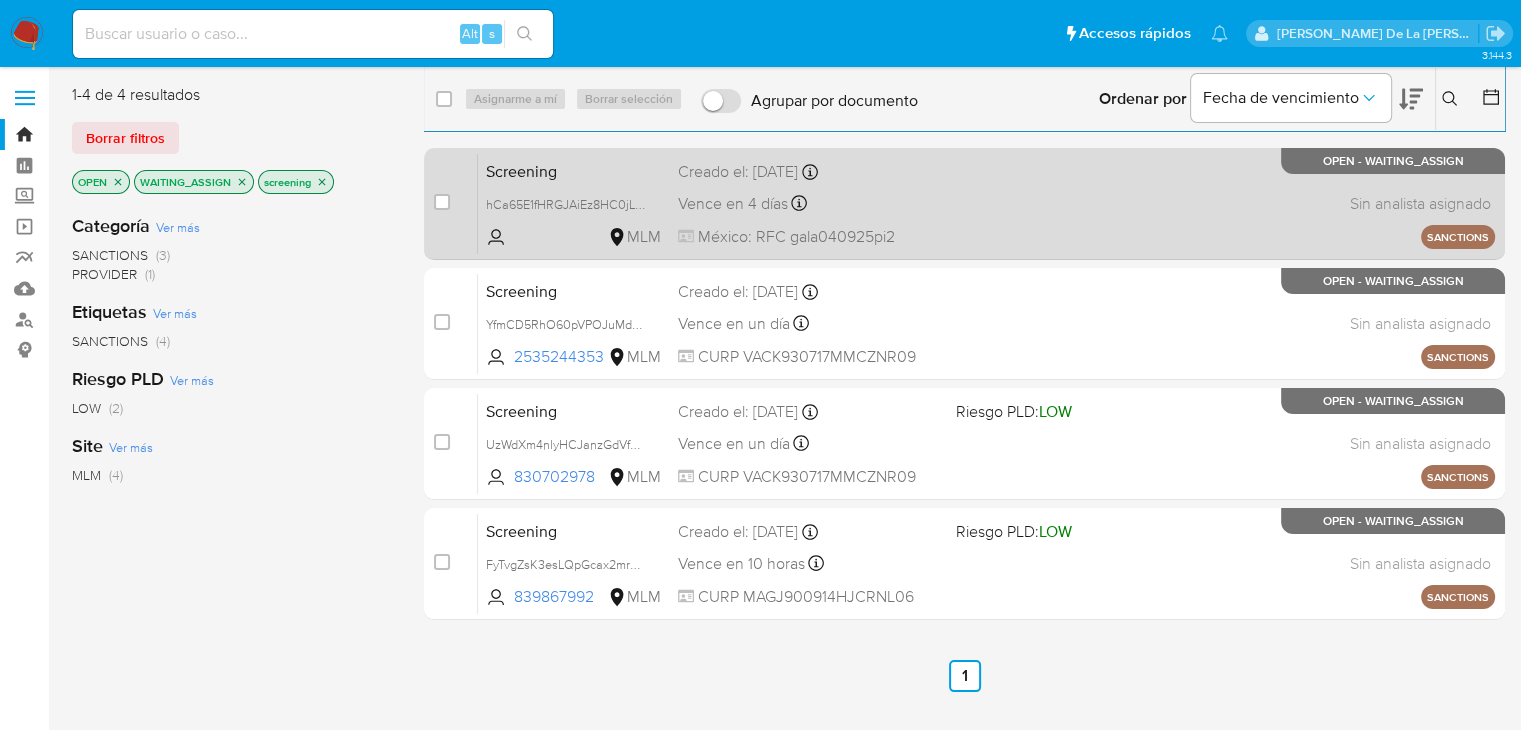click on "Screening hCa65E1fHRGJAiEz8HC0jLSg MLM Creado el: 04/07/2025   Creado el: 04/07/2025 04:34:44 Vence en 4 días   Vence el 11/07/2025 04:34:44 México: RFC   gala040925pi2 Sin analista asignado   Asignado el: - SANCTIONS OPEN - WAITING_ASSIGN" at bounding box center [986, 203] 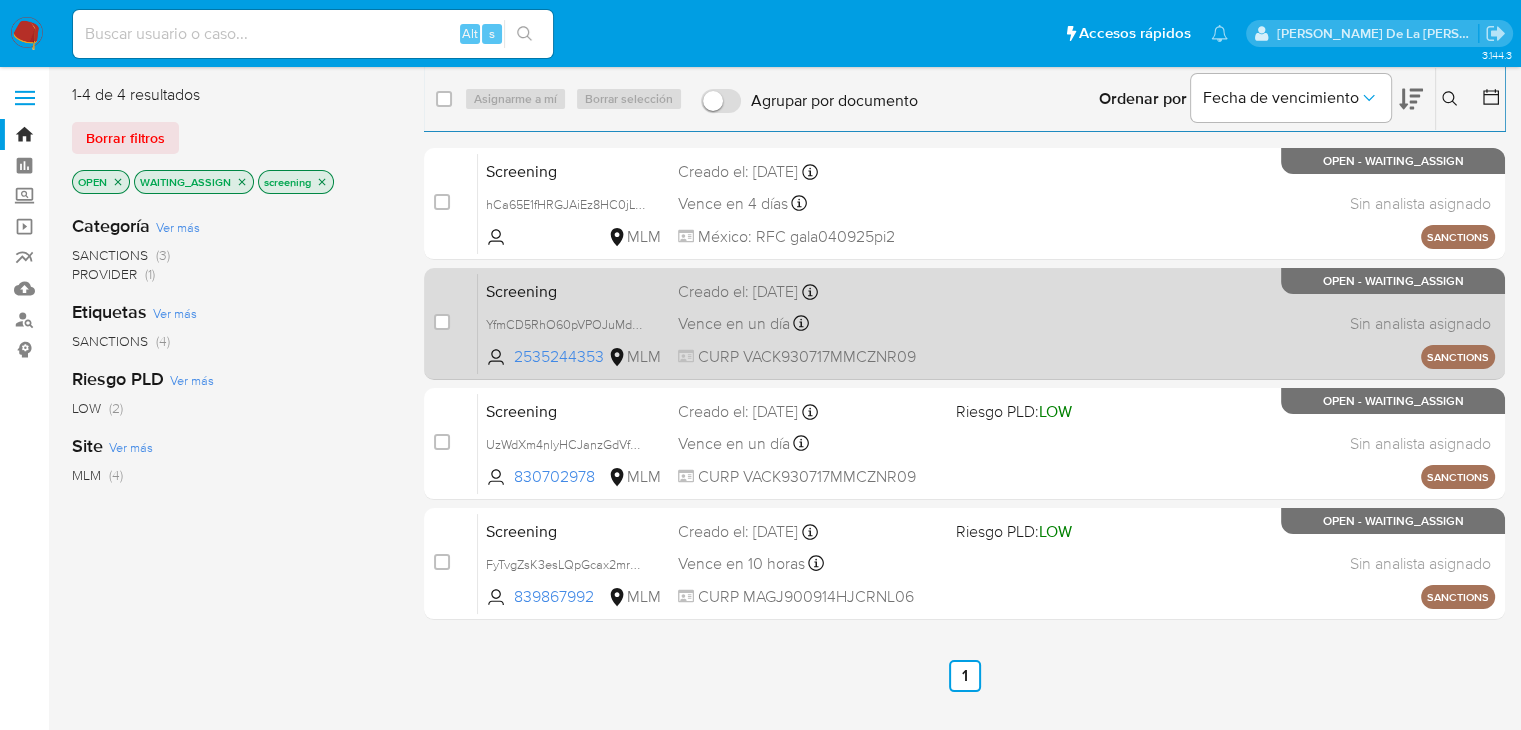 click on "Screening YfmCD5RhO60pVPOJuMdnVvpE 2535244353 MLM Creado el: 05/07/2025   Creado el: 05/07/2025 15:38:43 Vence en un día   Vence el 08/07/2025 15:38:44 CURP   VACK930717MMCZNR09 Sin analista asignado   Asignado el: - SANCTIONS OPEN - WAITING_ASSIGN" at bounding box center [986, 323] 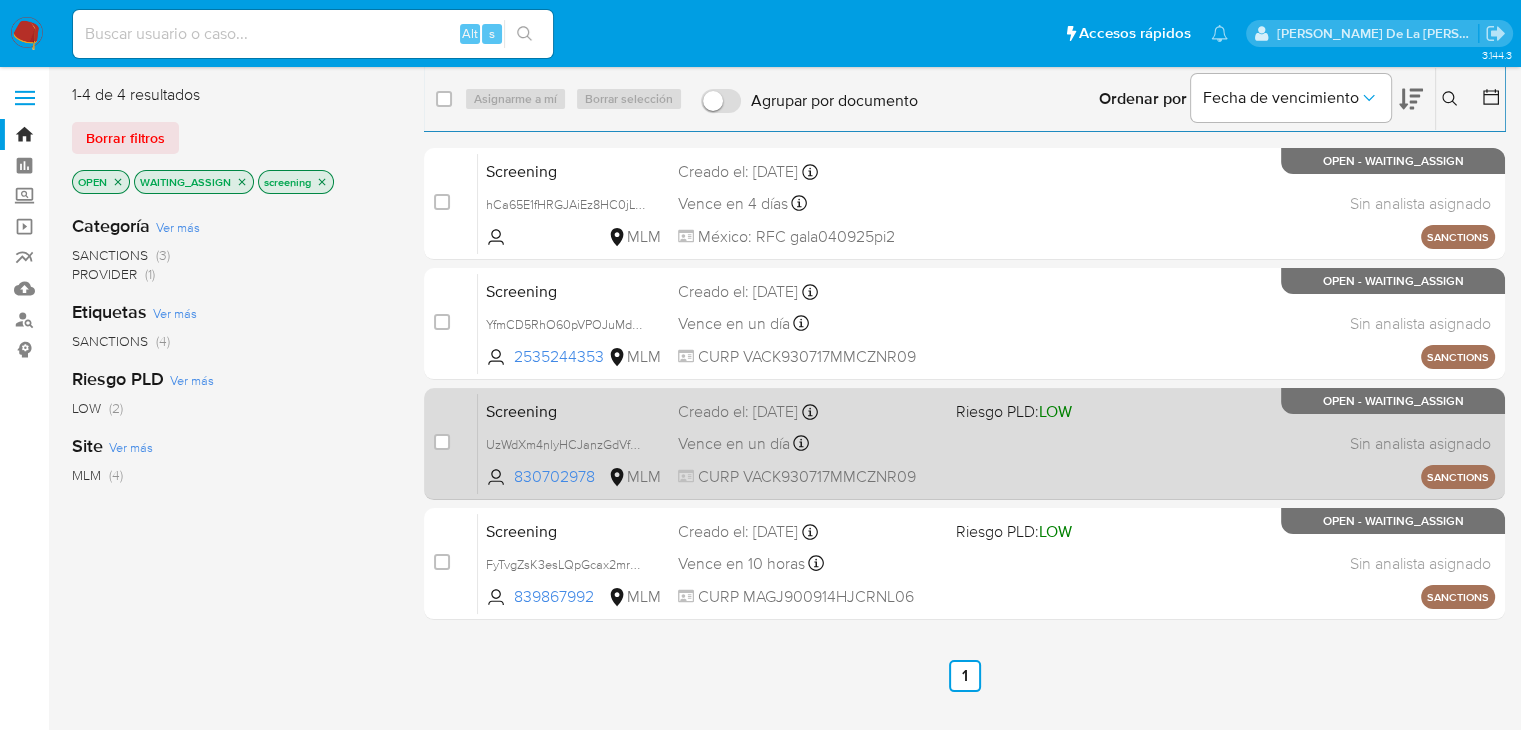 click on "Riesgo PLD:  LOW" at bounding box center [1014, 411] 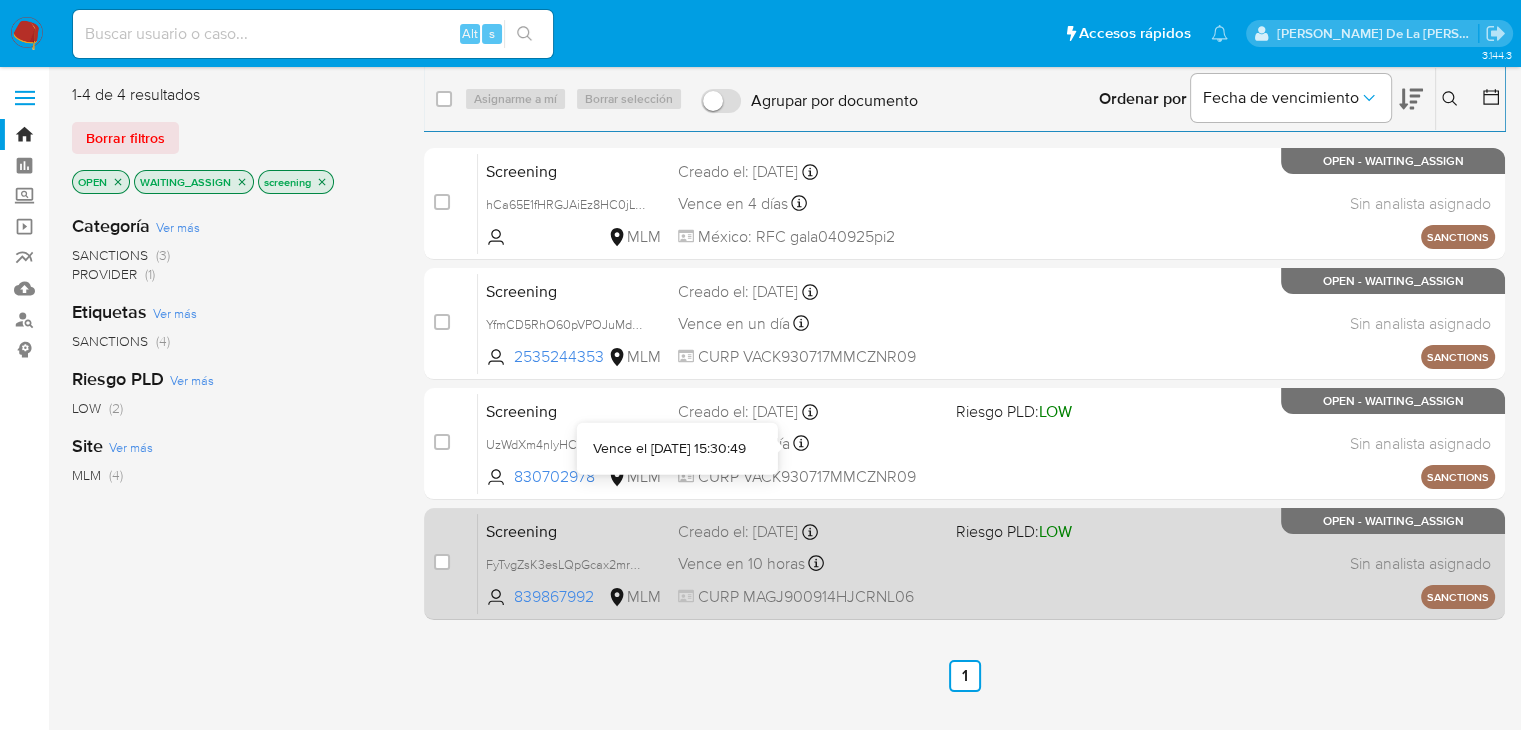 click on "Creado el: 04/07/2025   Creado el: 04/07/2025 18:42:38" at bounding box center [809, 532] 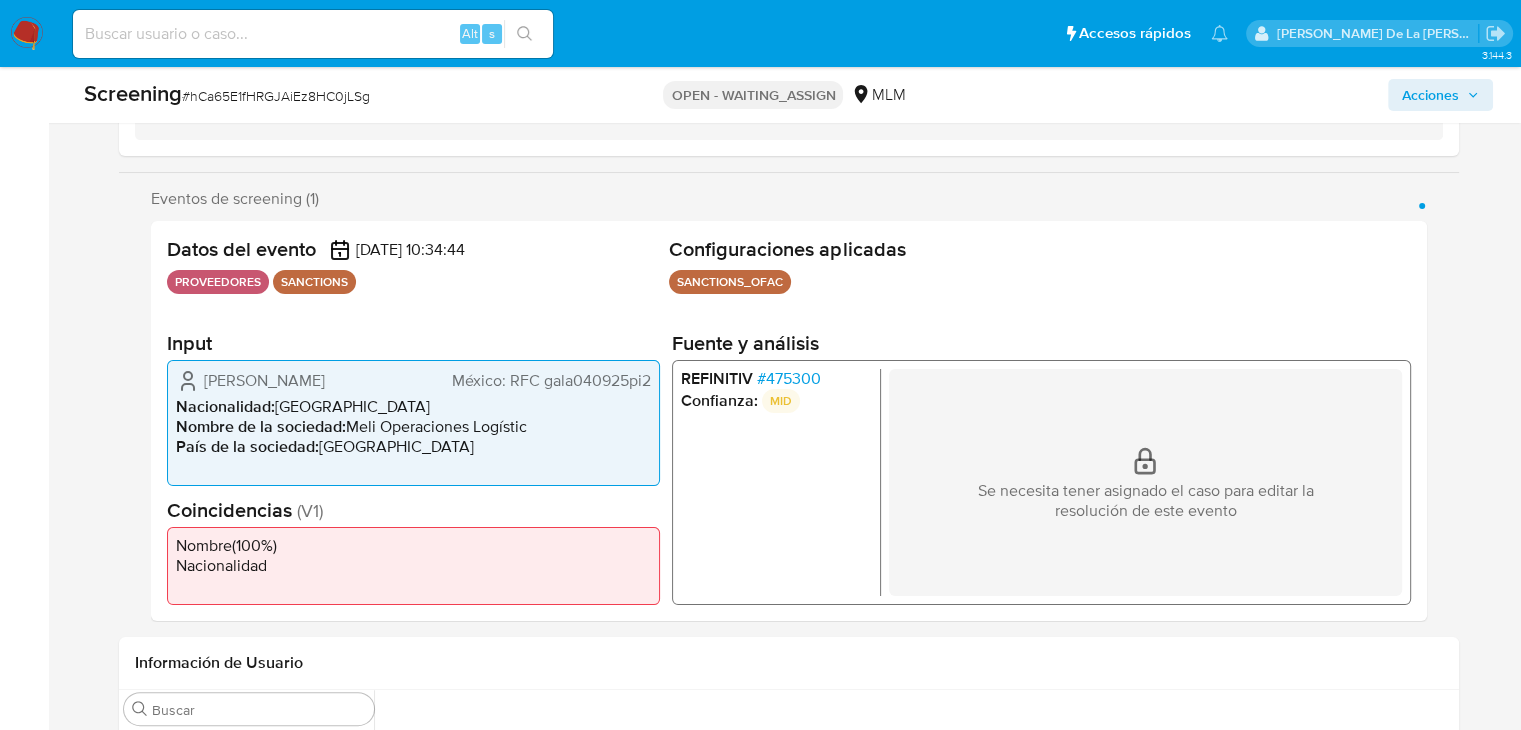 scroll, scrollTop: 200, scrollLeft: 0, axis: vertical 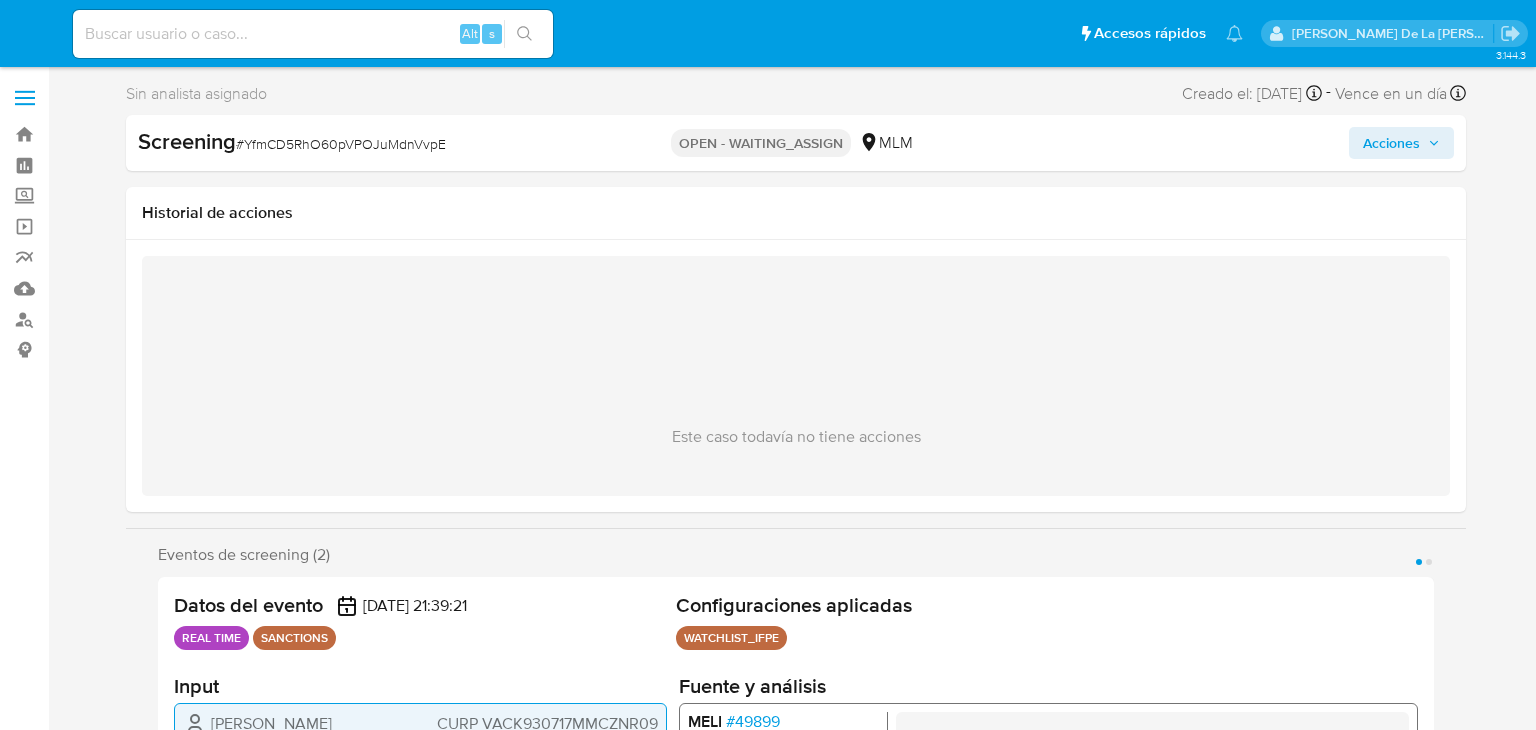 select on "10" 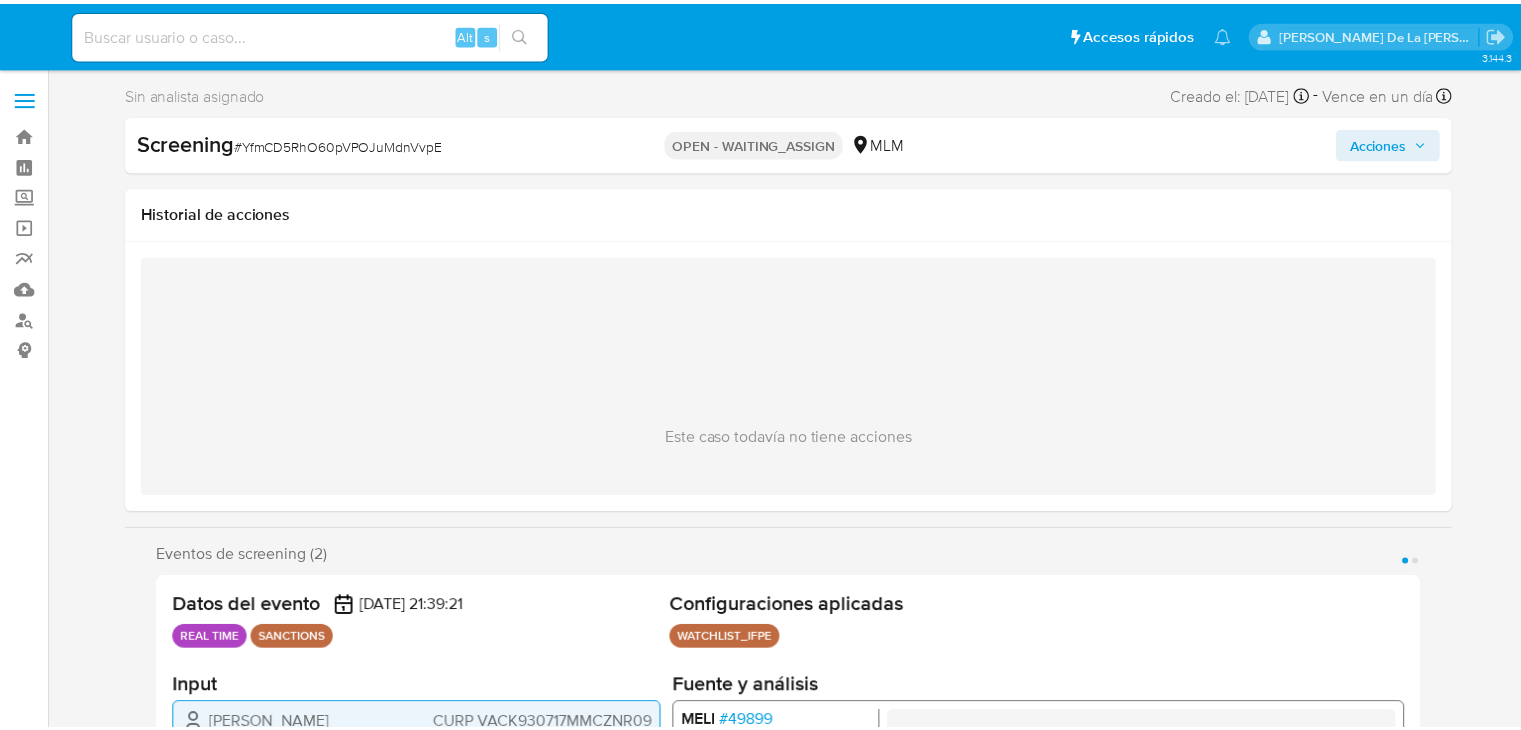 scroll, scrollTop: 0, scrollLeft: 0, axis: both 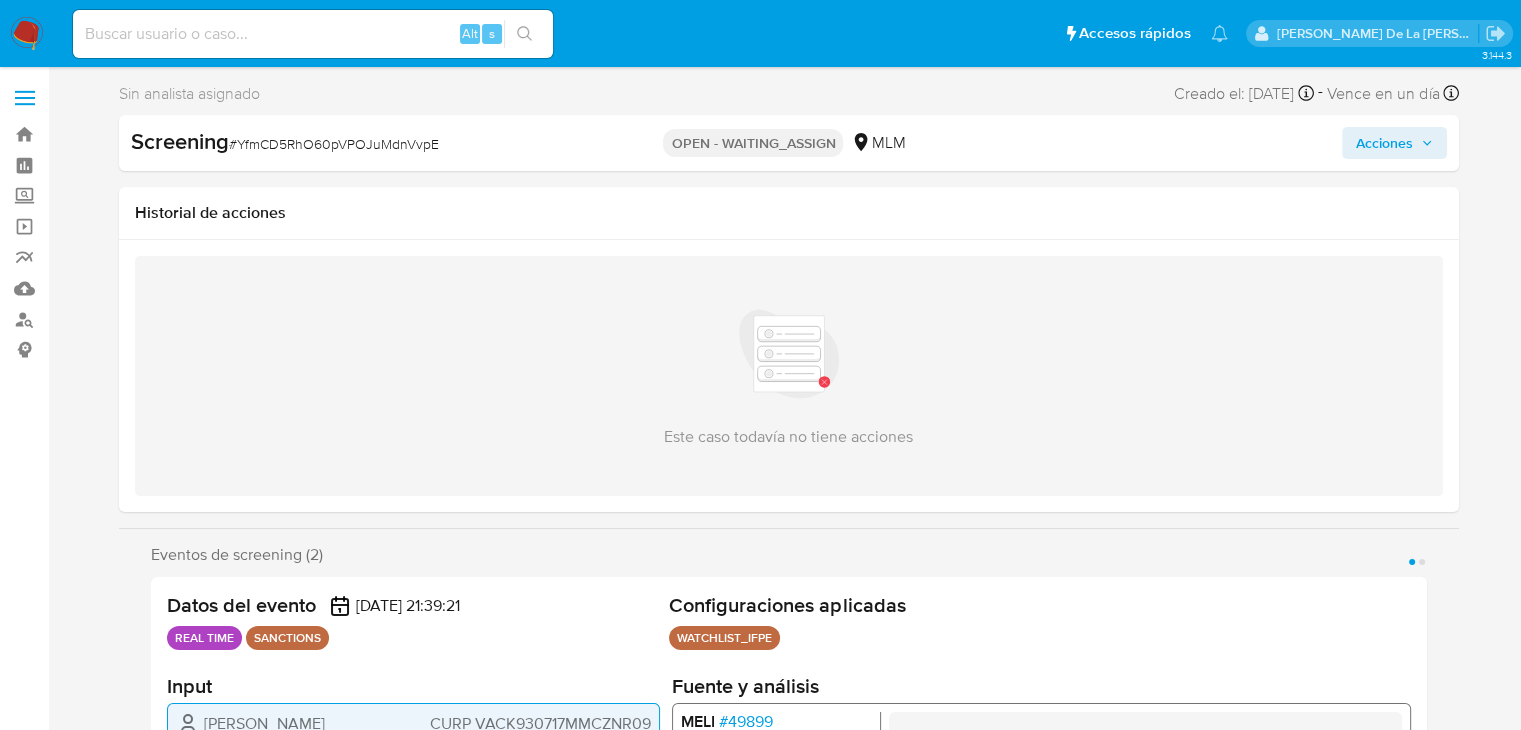 click on "Screening # YfmCD5RhO60pVPOJuMdnVvpE" at bounding box center (347, 143) 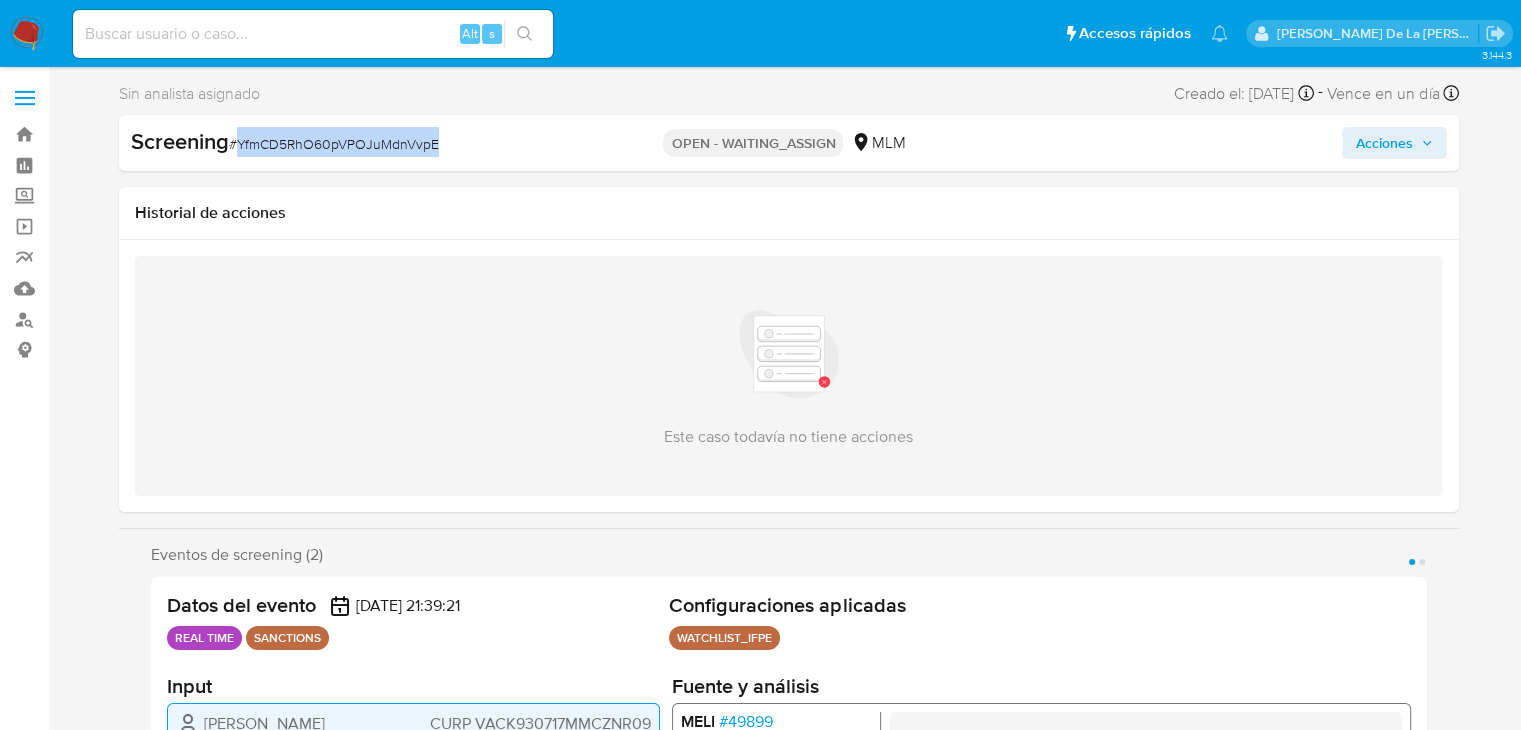 click on "Screening # YfmCD5RhO60pVPOJuMdnVvpE" at bounding box center (347, 143) 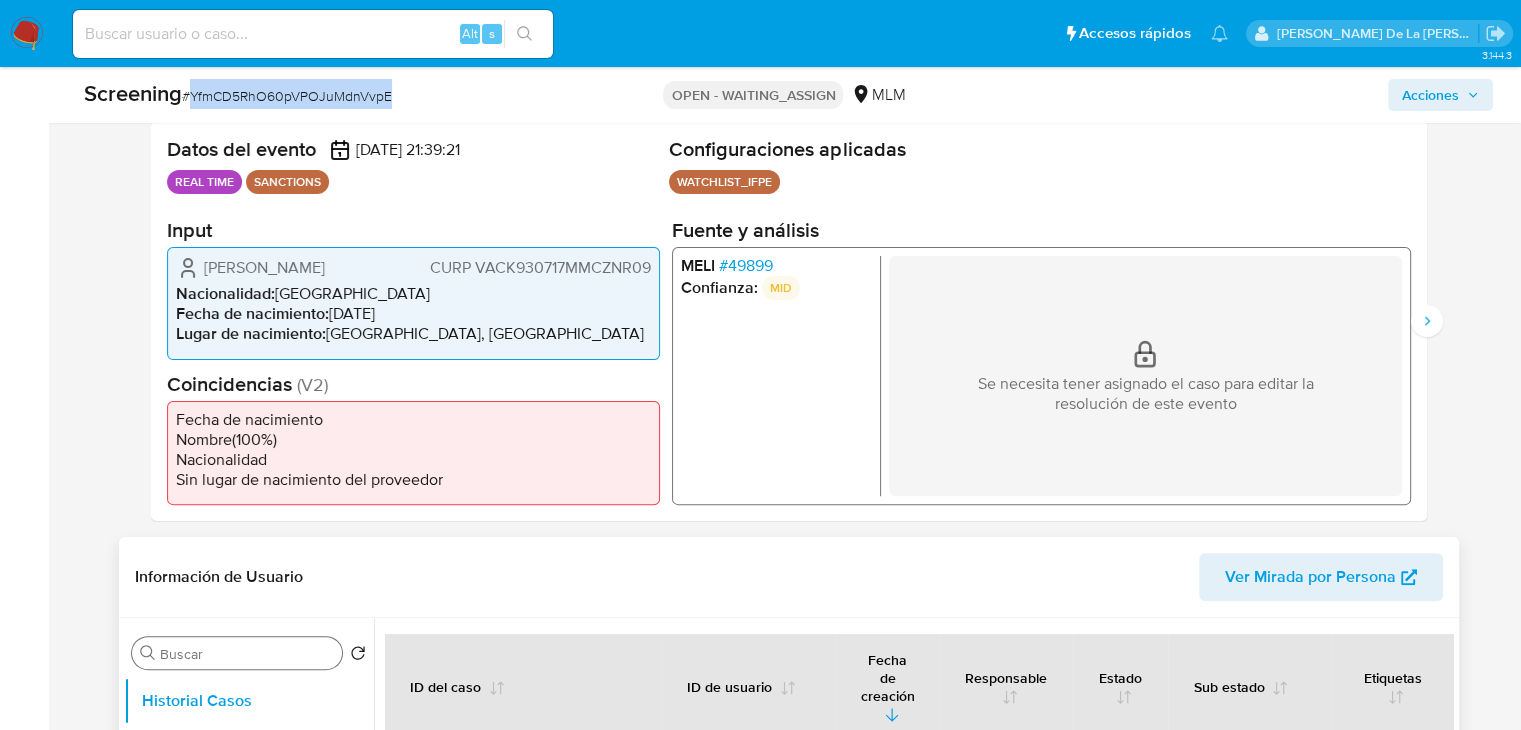 scroll, scrollTop: 800, scrollLeft: 0, axis: vertical 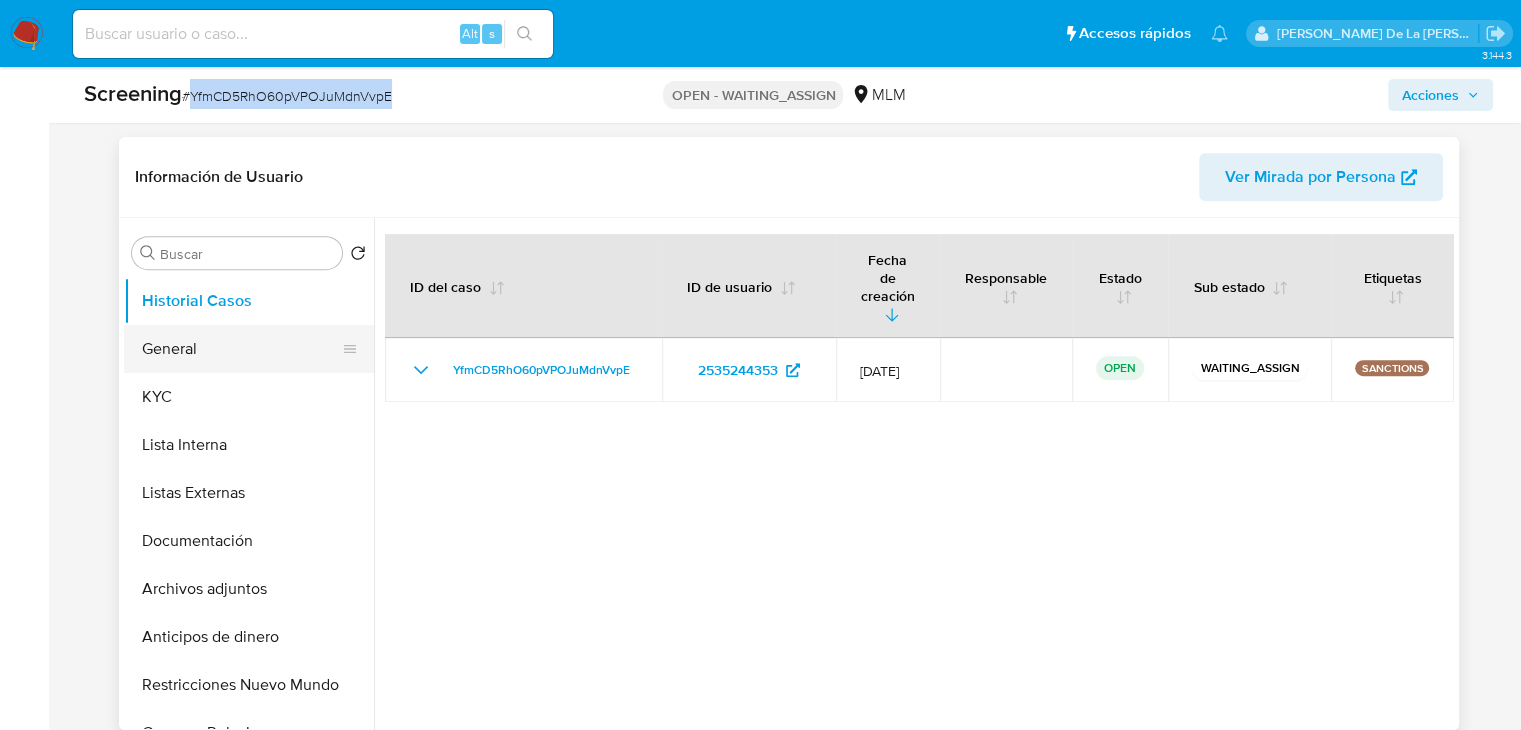 click on "General" at bounding box center [241, 349] 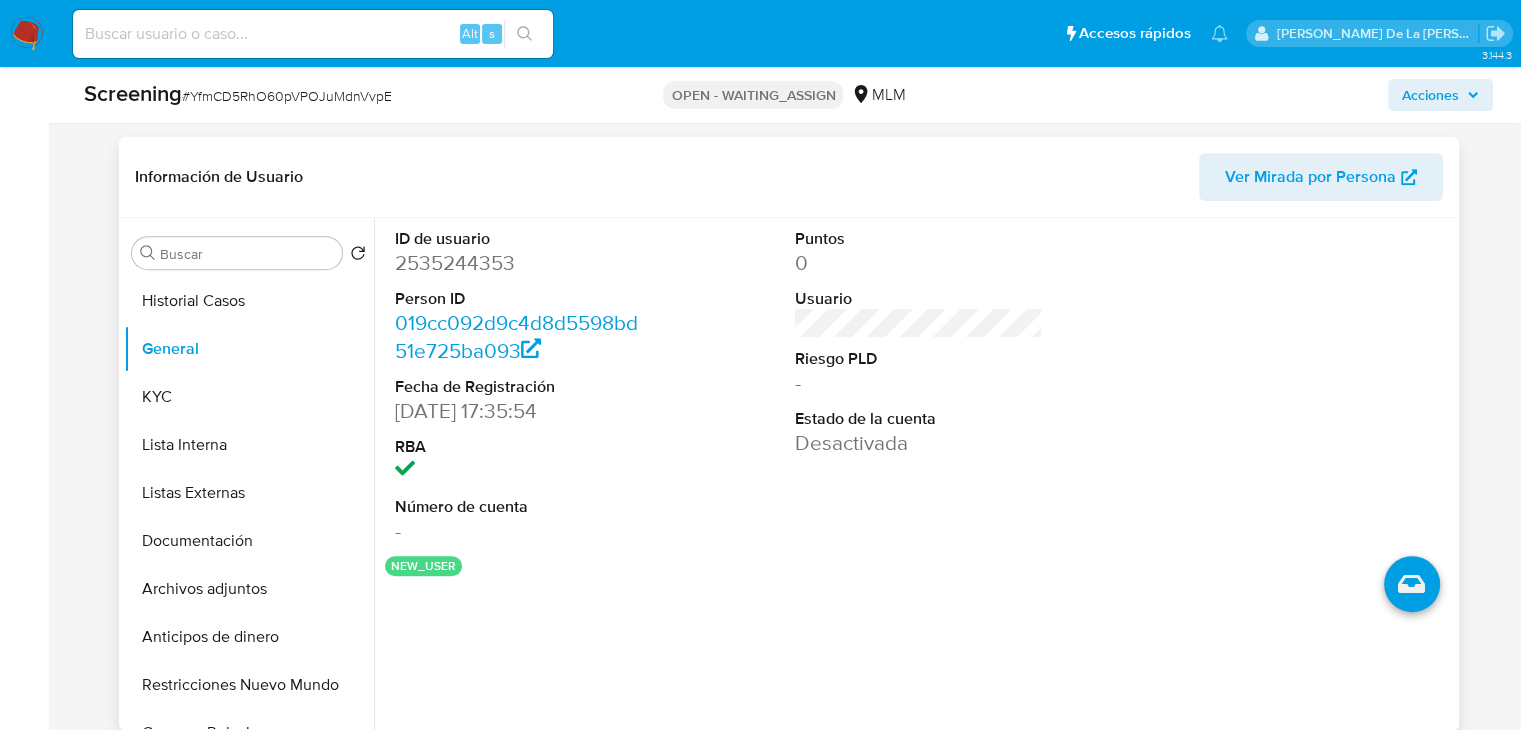 click on "2535244353" at bounding box center [518, 263] 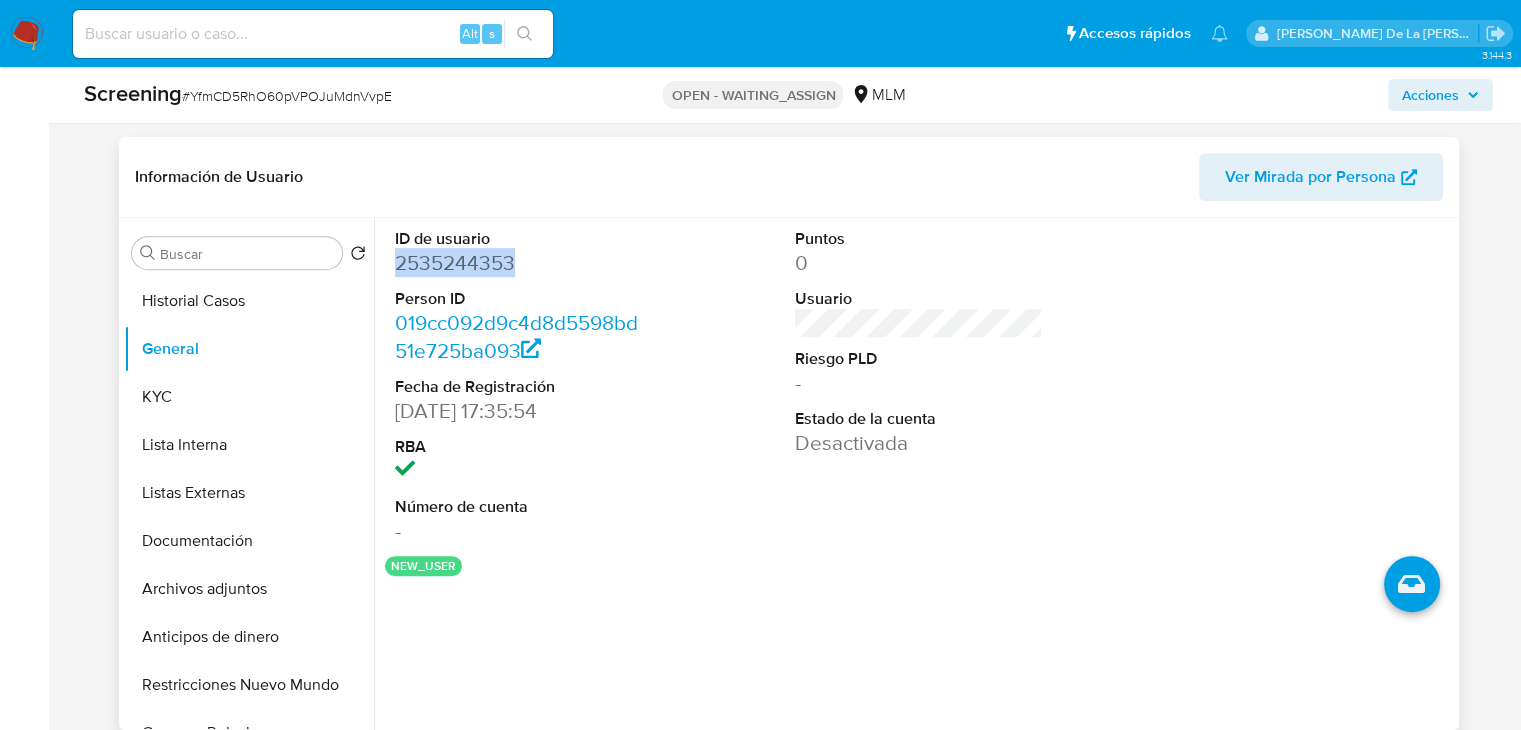 click on "2535244353" at bounding box center [518, 263] 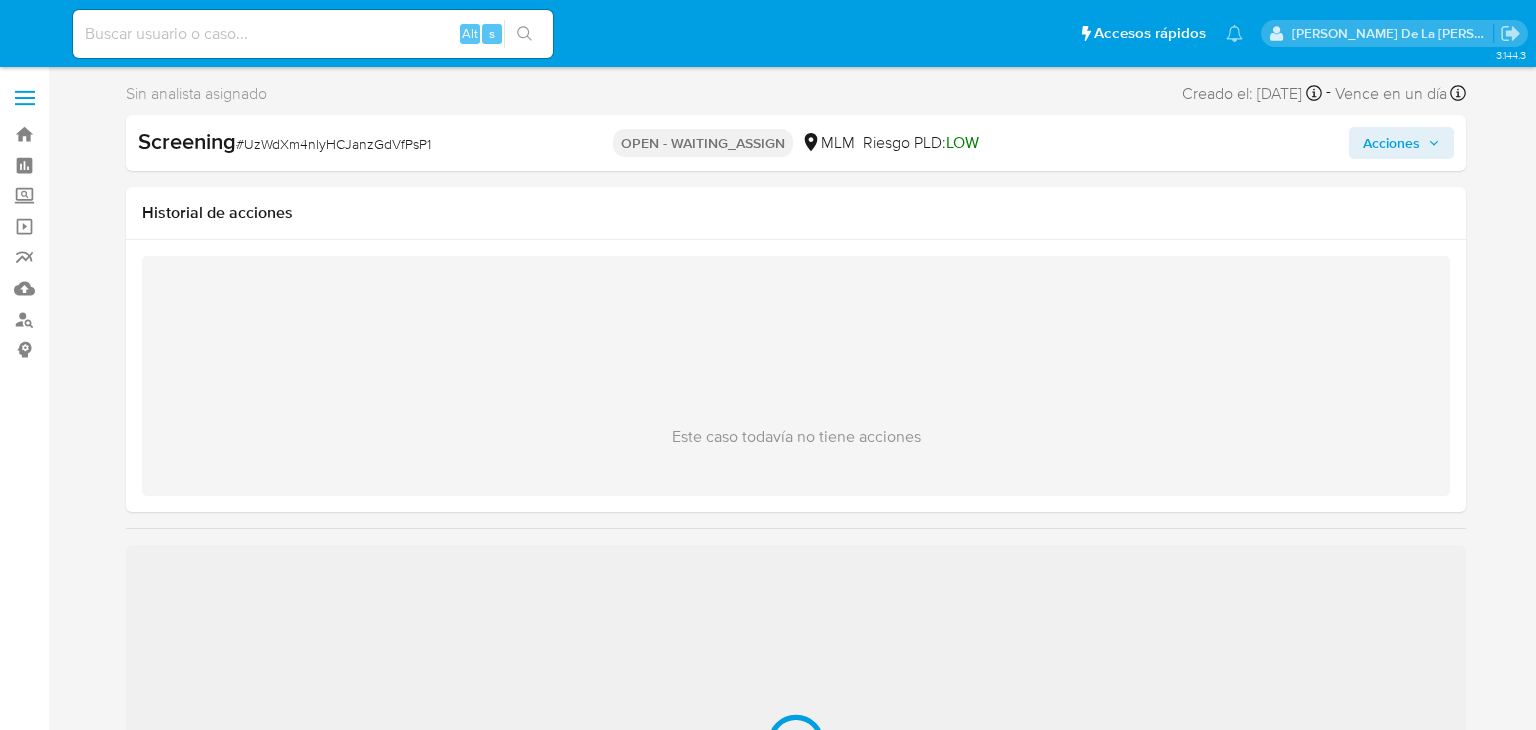 select on "10" 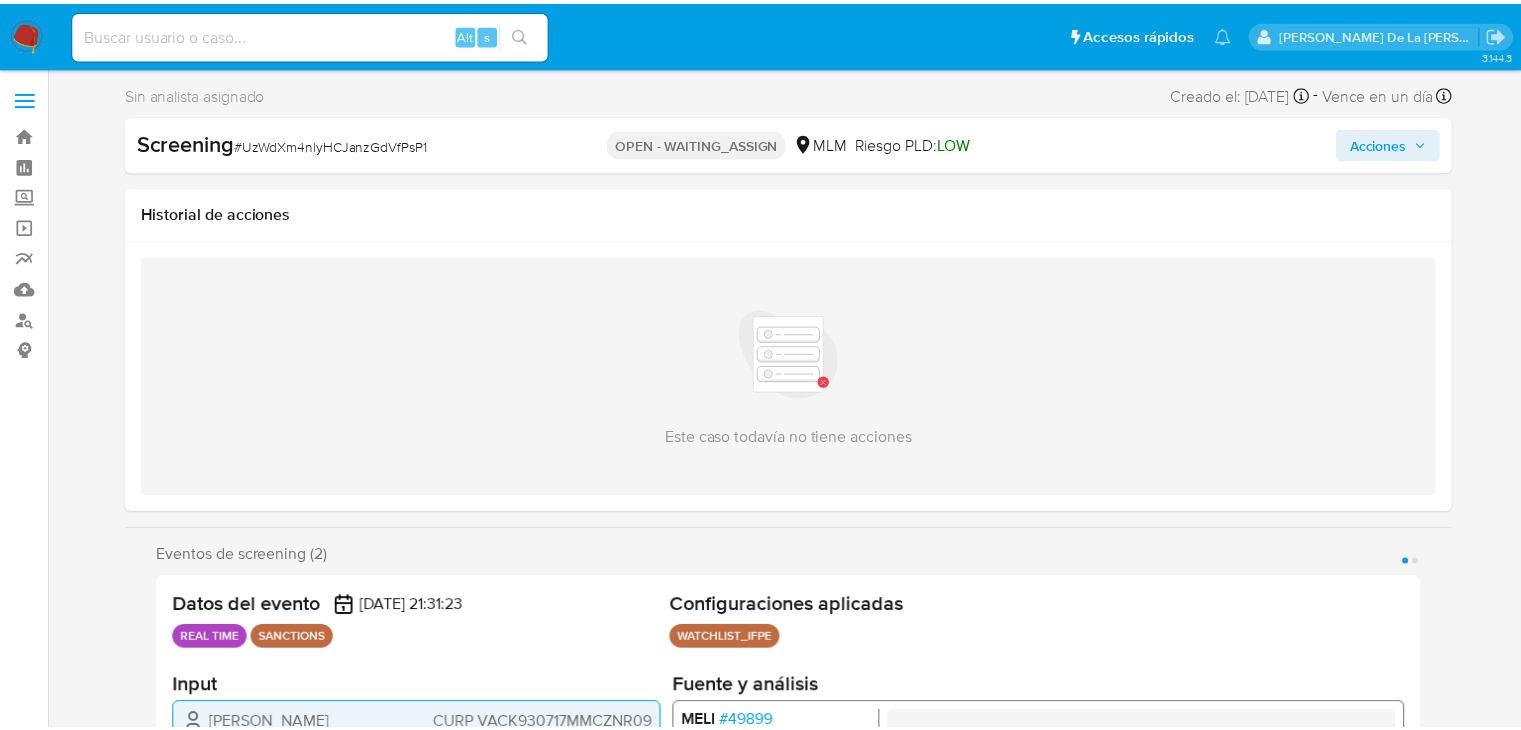scroll, scrollTop: 0, scrollLeft: 0, axis: both 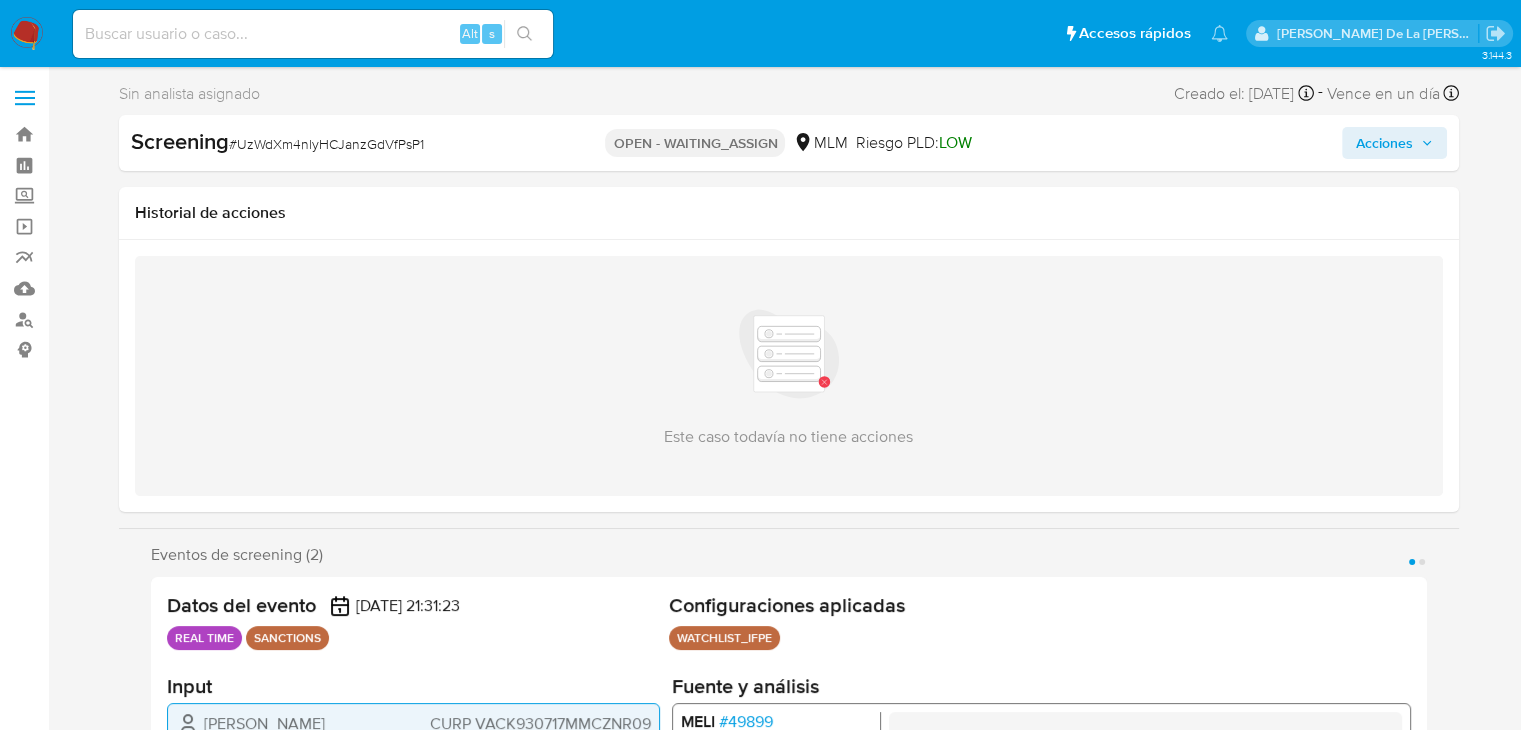 click on "# UzWdXm4nlyHCJanzGdVfPsP1" at bounding box center [326, 144] 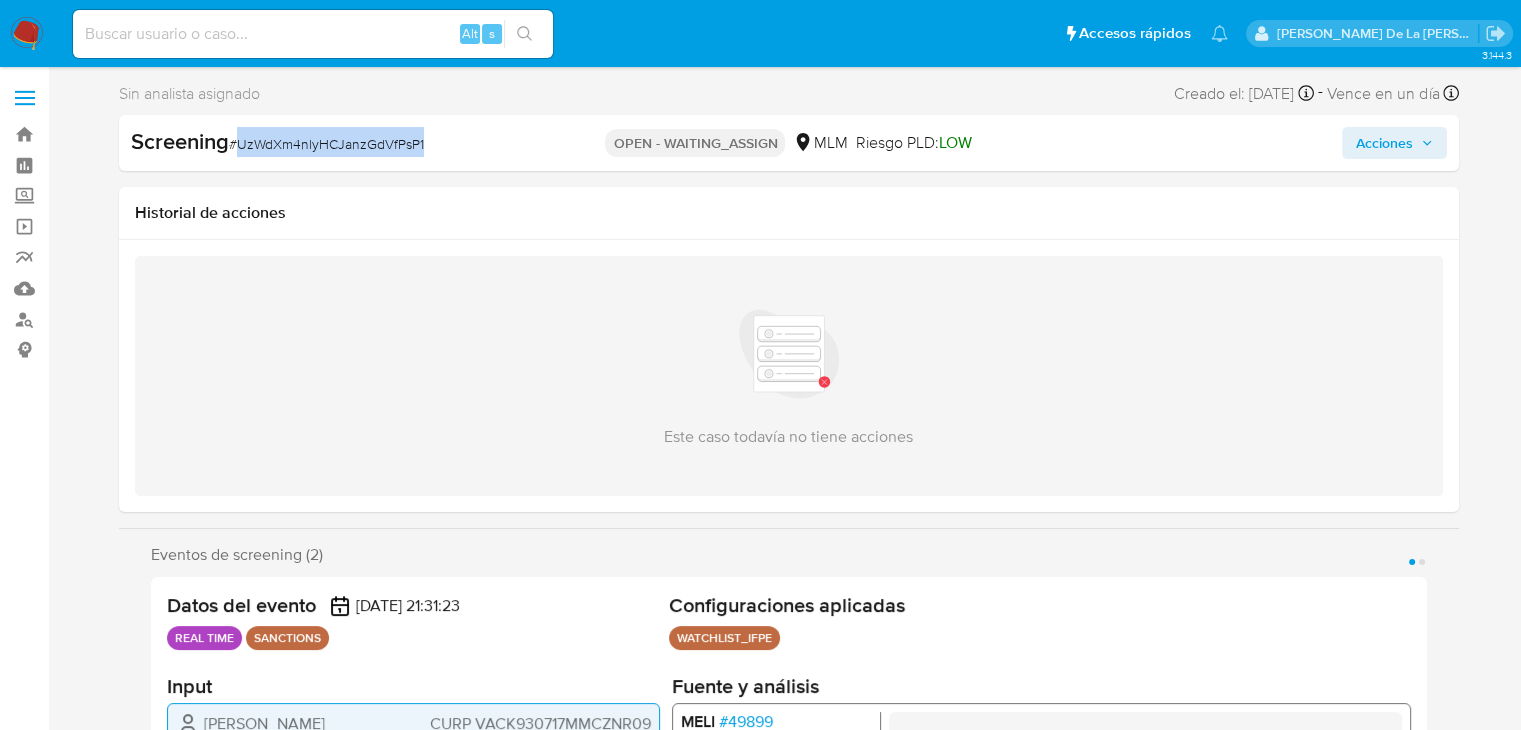 click on "# UzWdXm4nlyHCJanzGdVfPsP1" at bounding box center [326, 144] 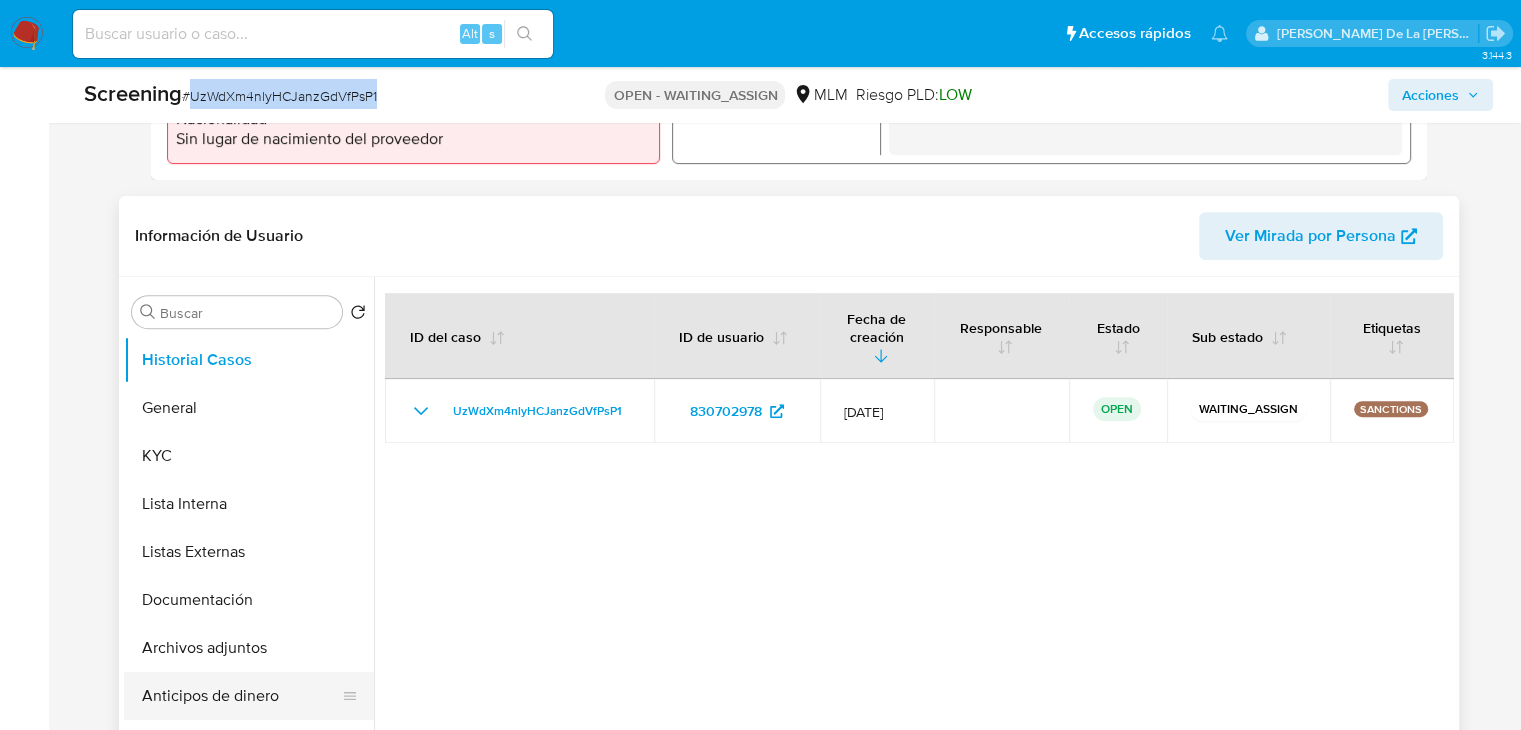 scroll, scrollTop: 900, scrollLeft: 0, axis: vertical 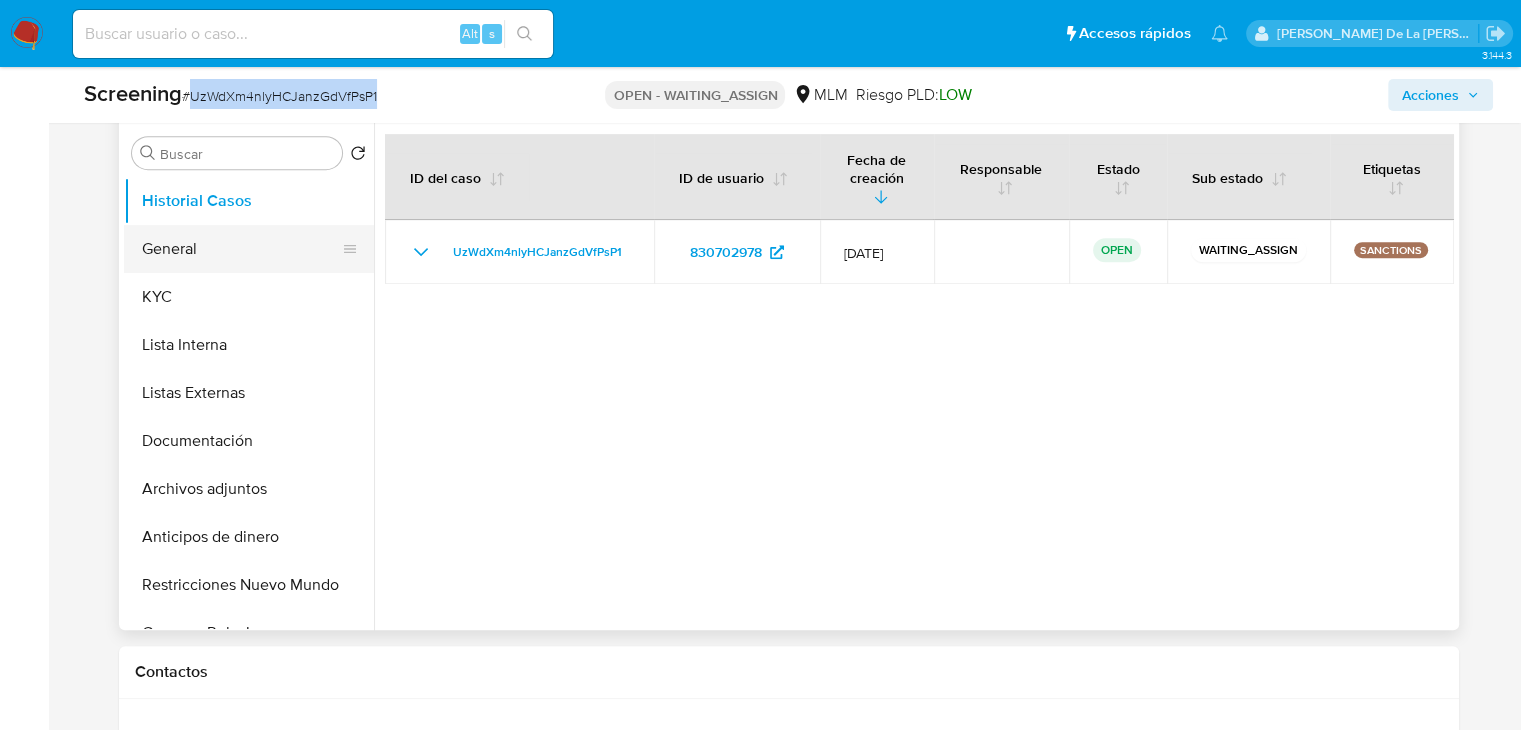 click on "General" at bounding box center (241, 249) 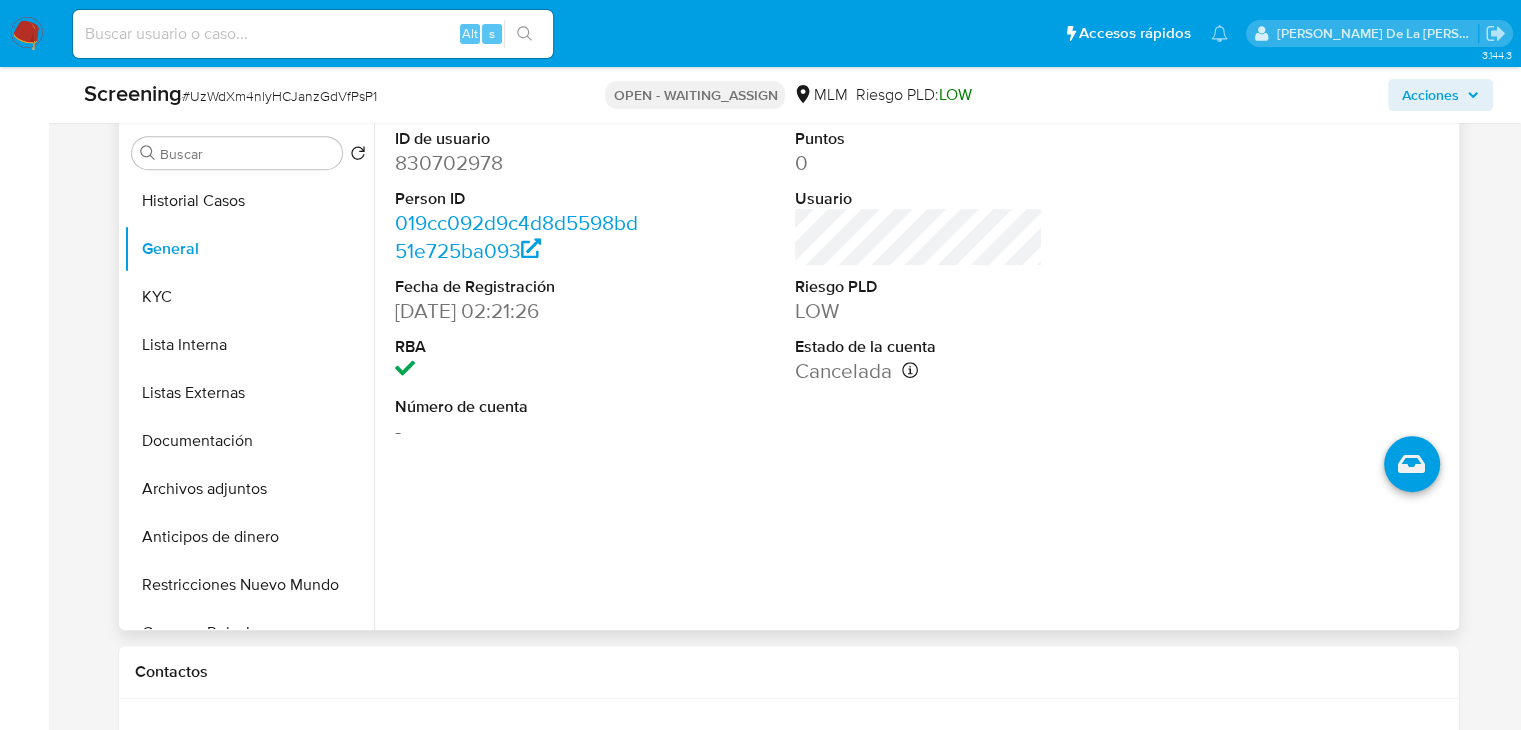 click on "830702978" at bounding box center [518, 163] 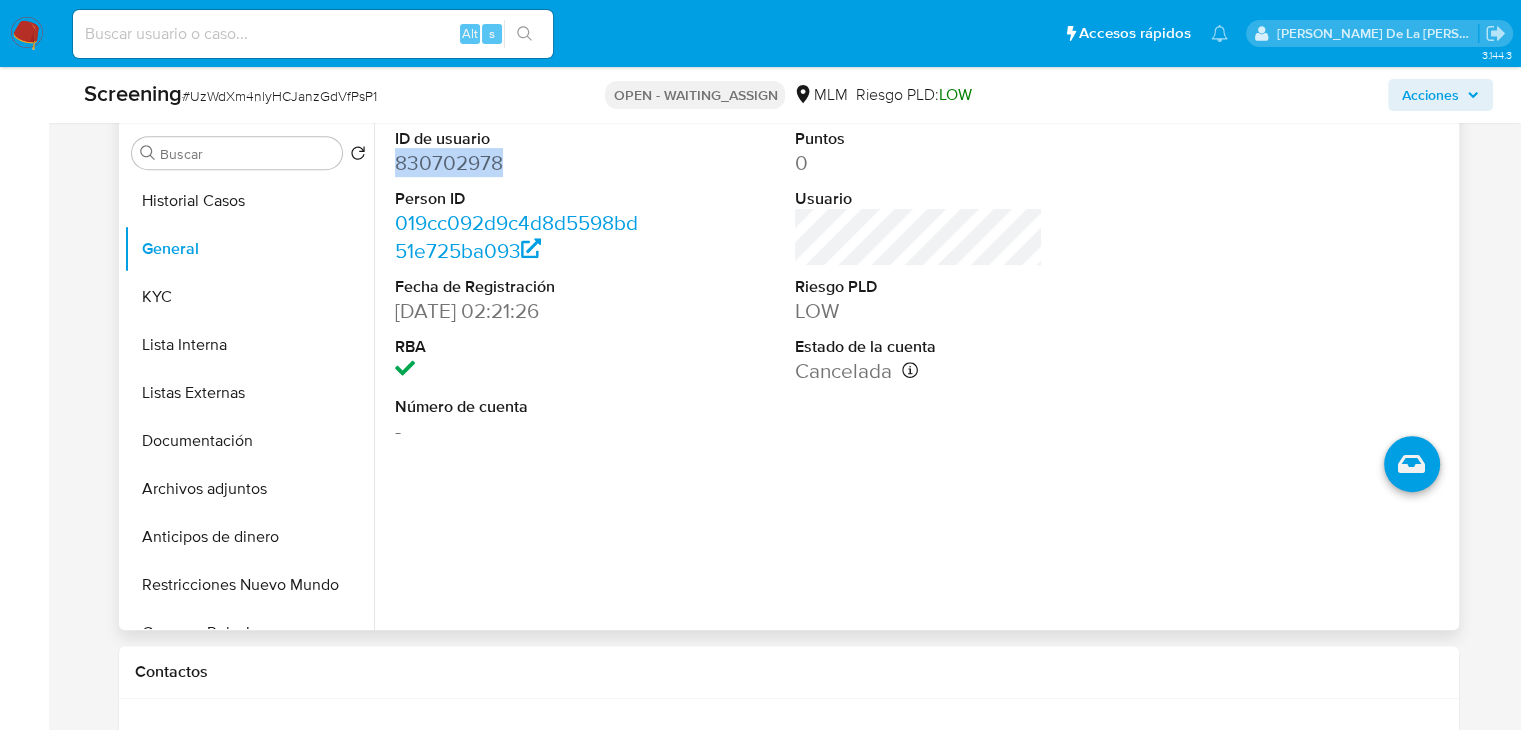 click on "830702978" at bounding box center [518, 163] 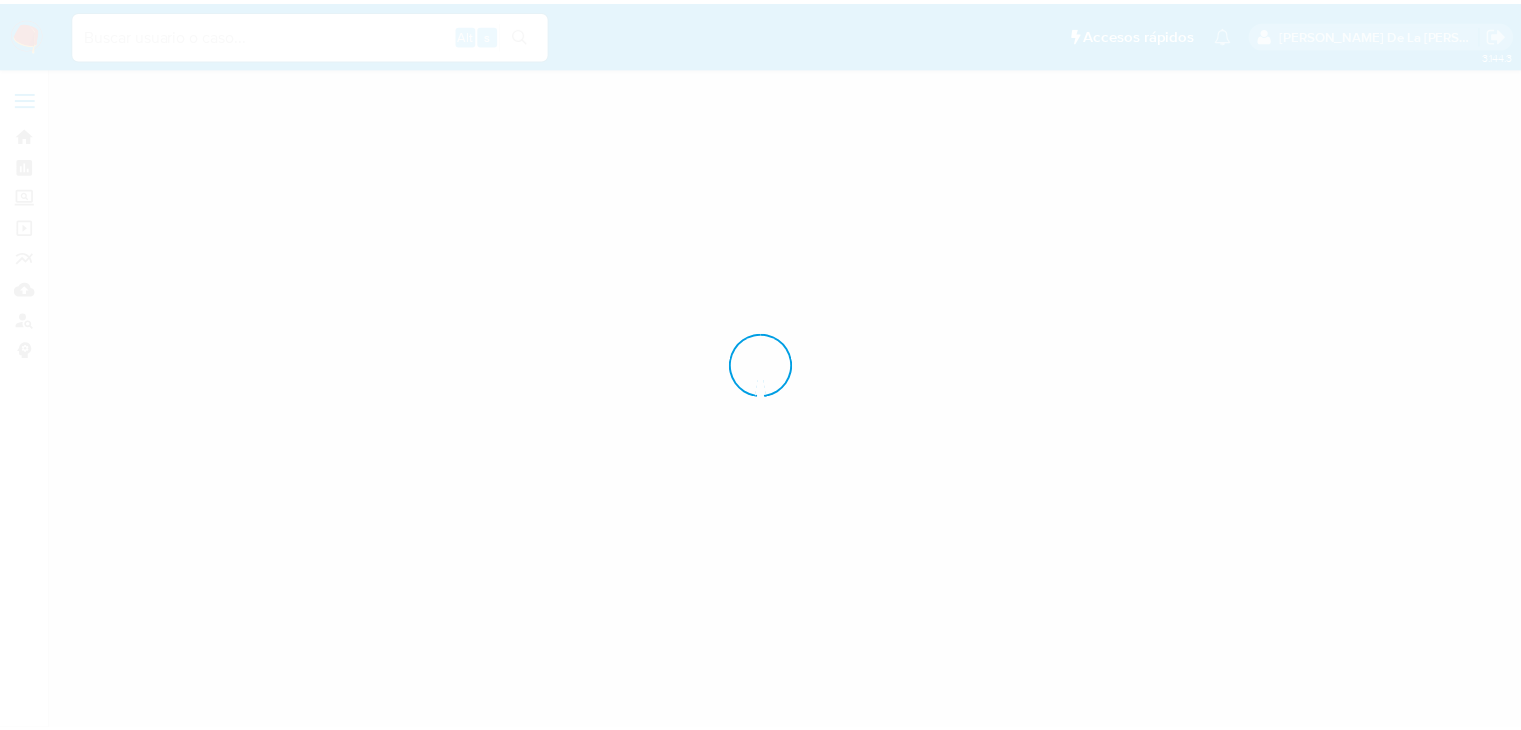 scroll, scrollTop: 0, scrollLeft: 0, axis: both 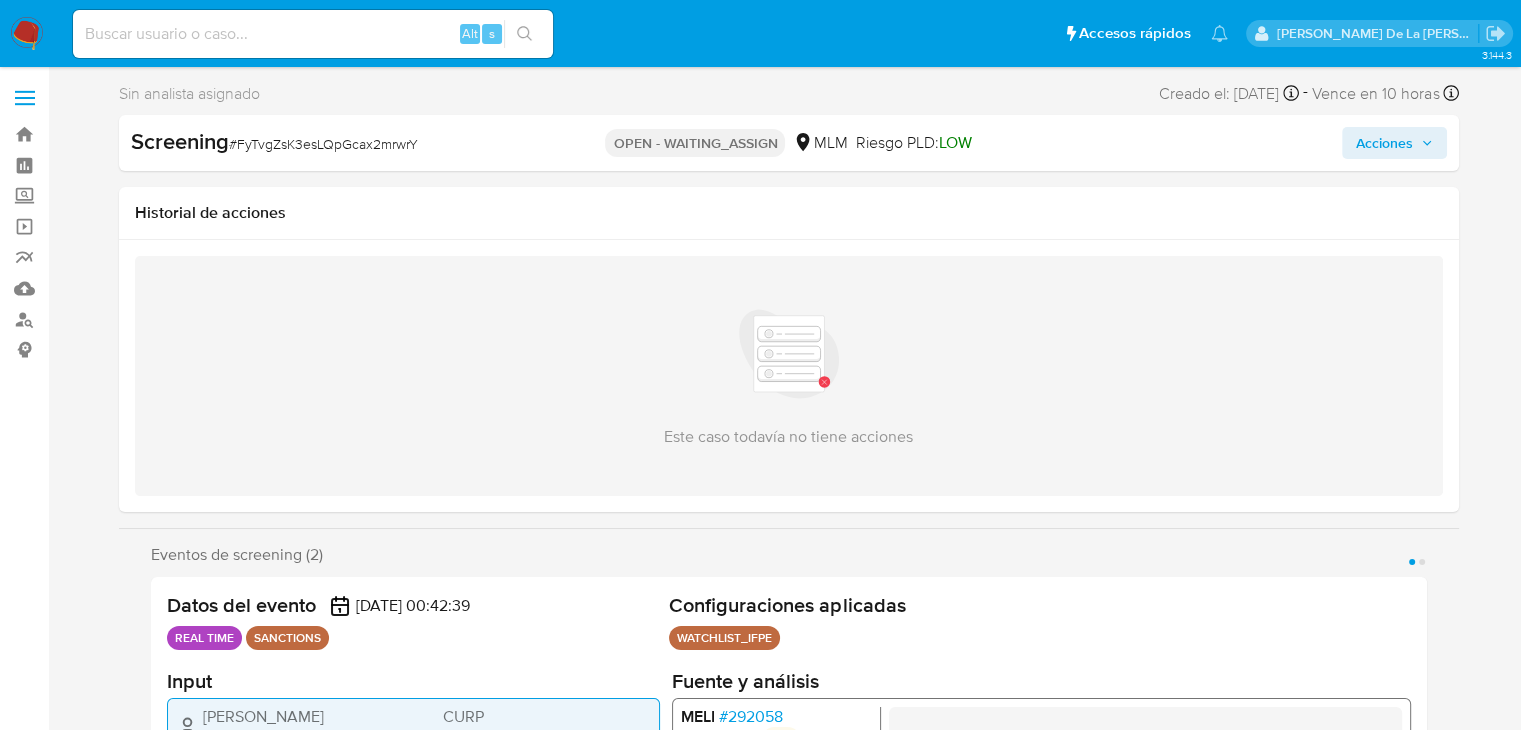 select on "10" 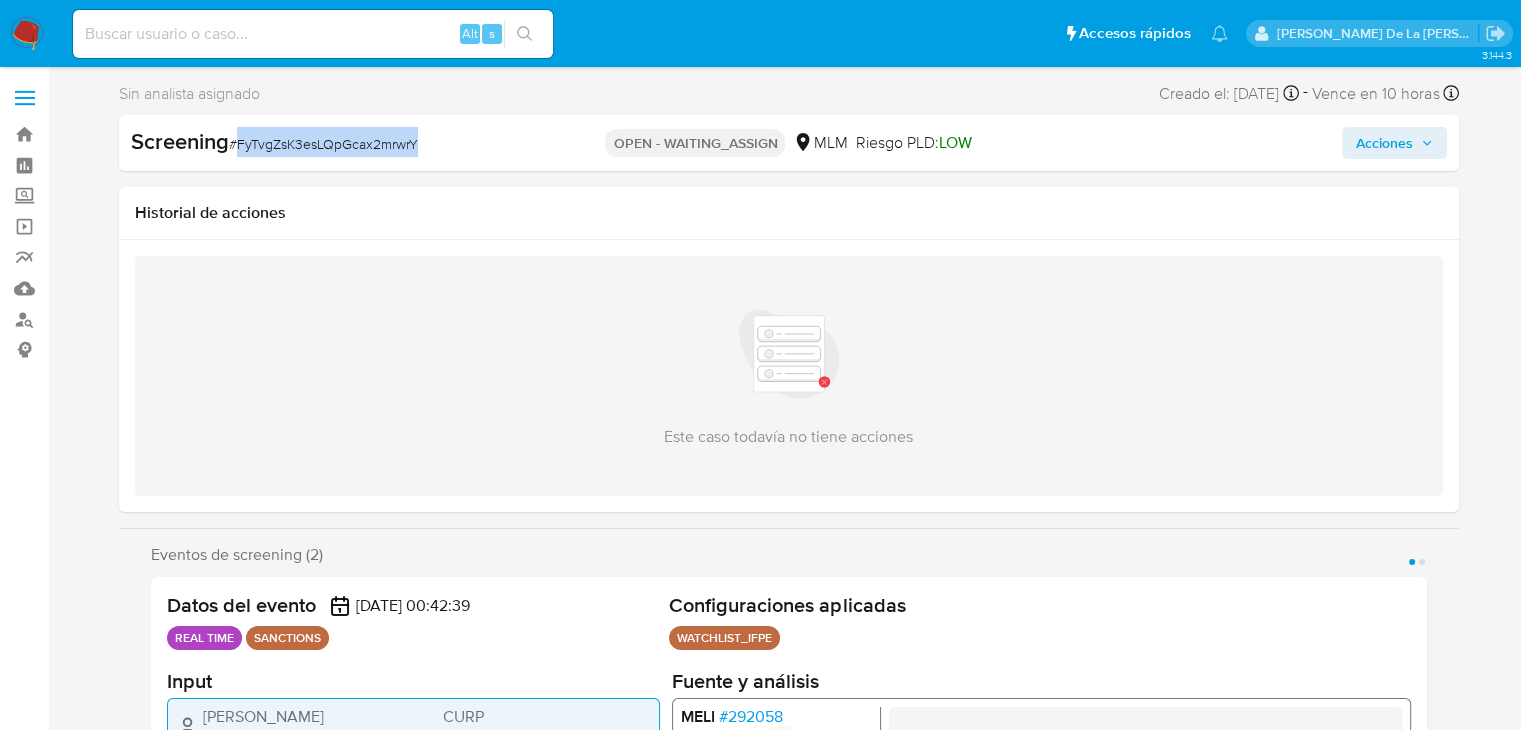 click on "# FyTvgZsK3esLQpGcax2mrwrY" at bounding box center (323, 144) 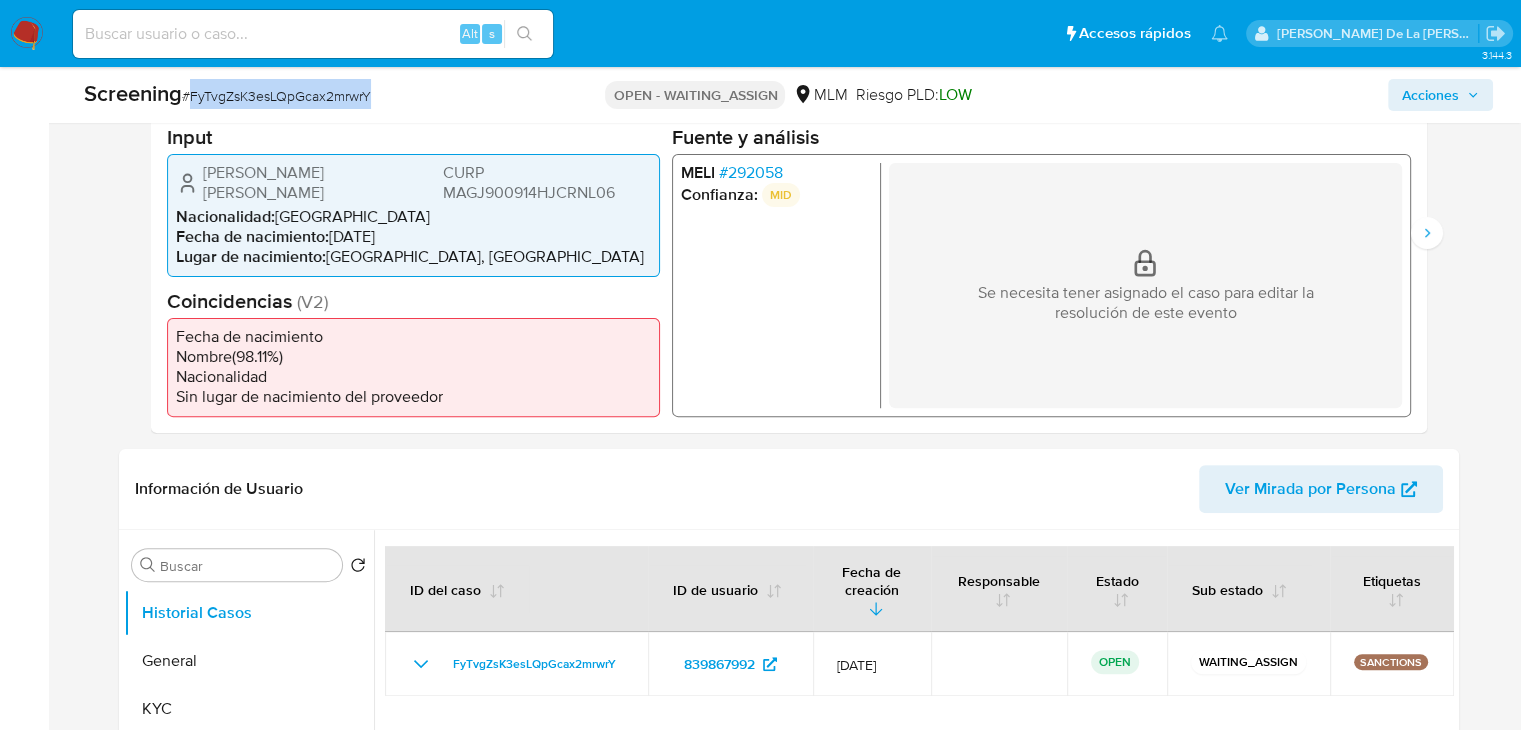scroll, scrollTop: 500, scrollLeft: 0, axis: vertical 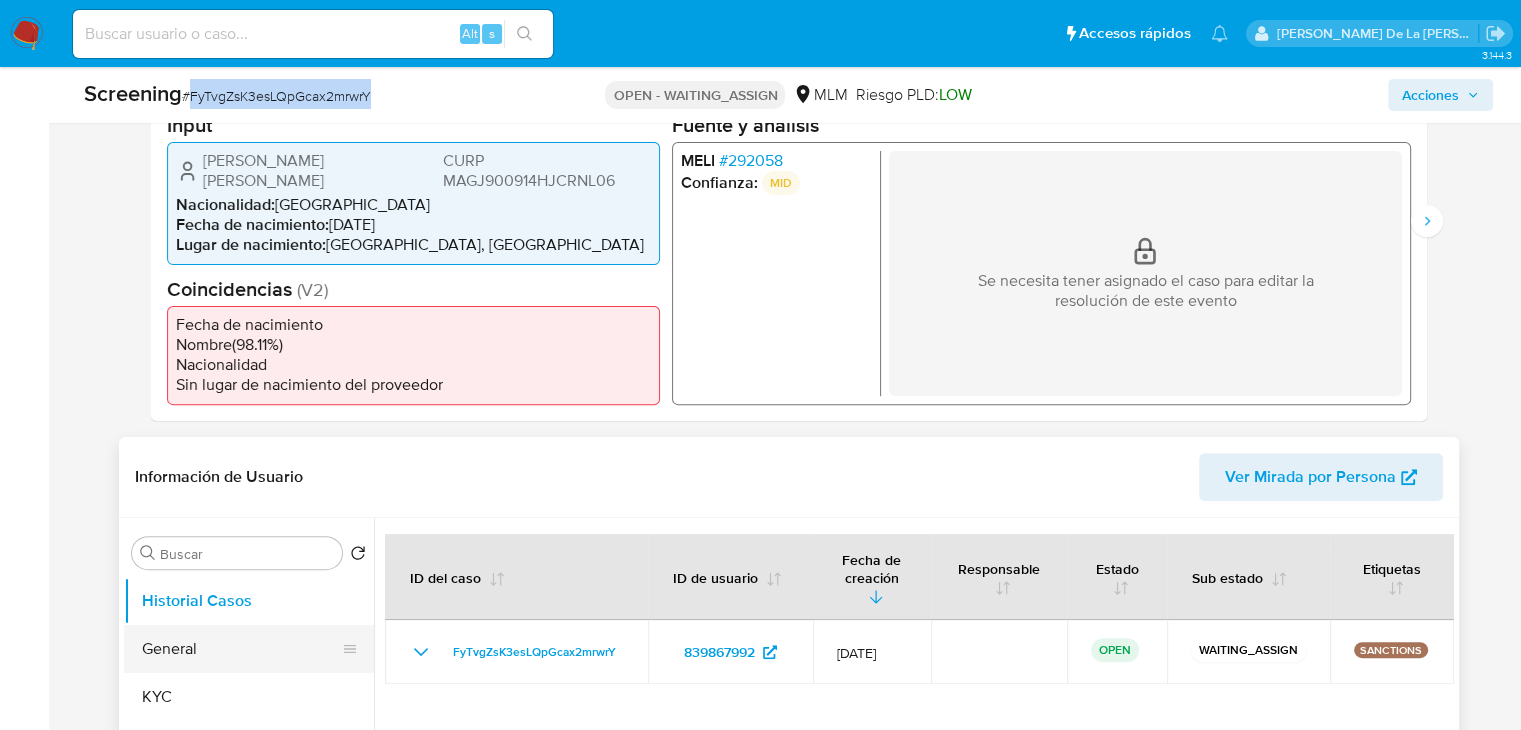 click on "General" at bounding box center (241, 649) 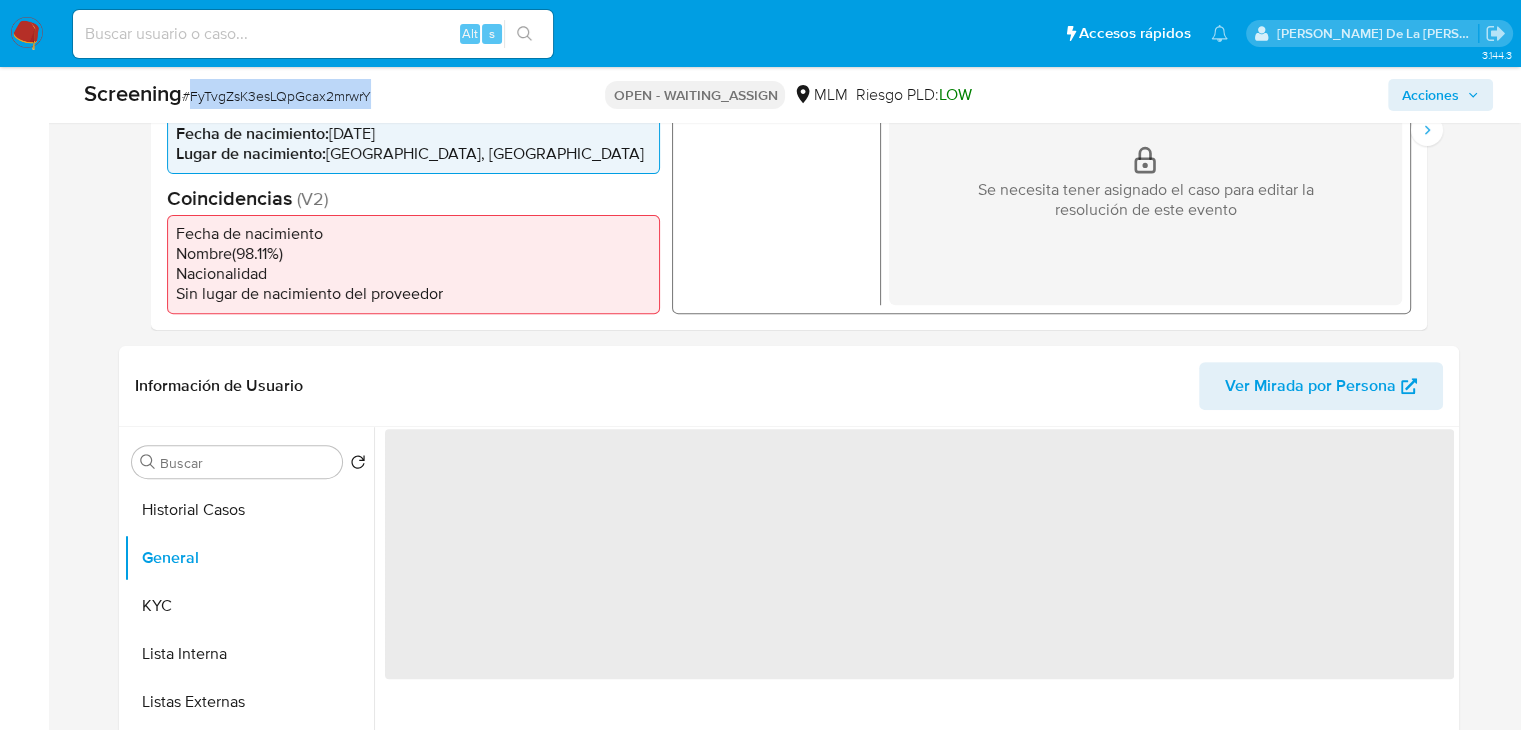 scroll, scrollTop: 700, scrollLeft: 0, axis: vertical 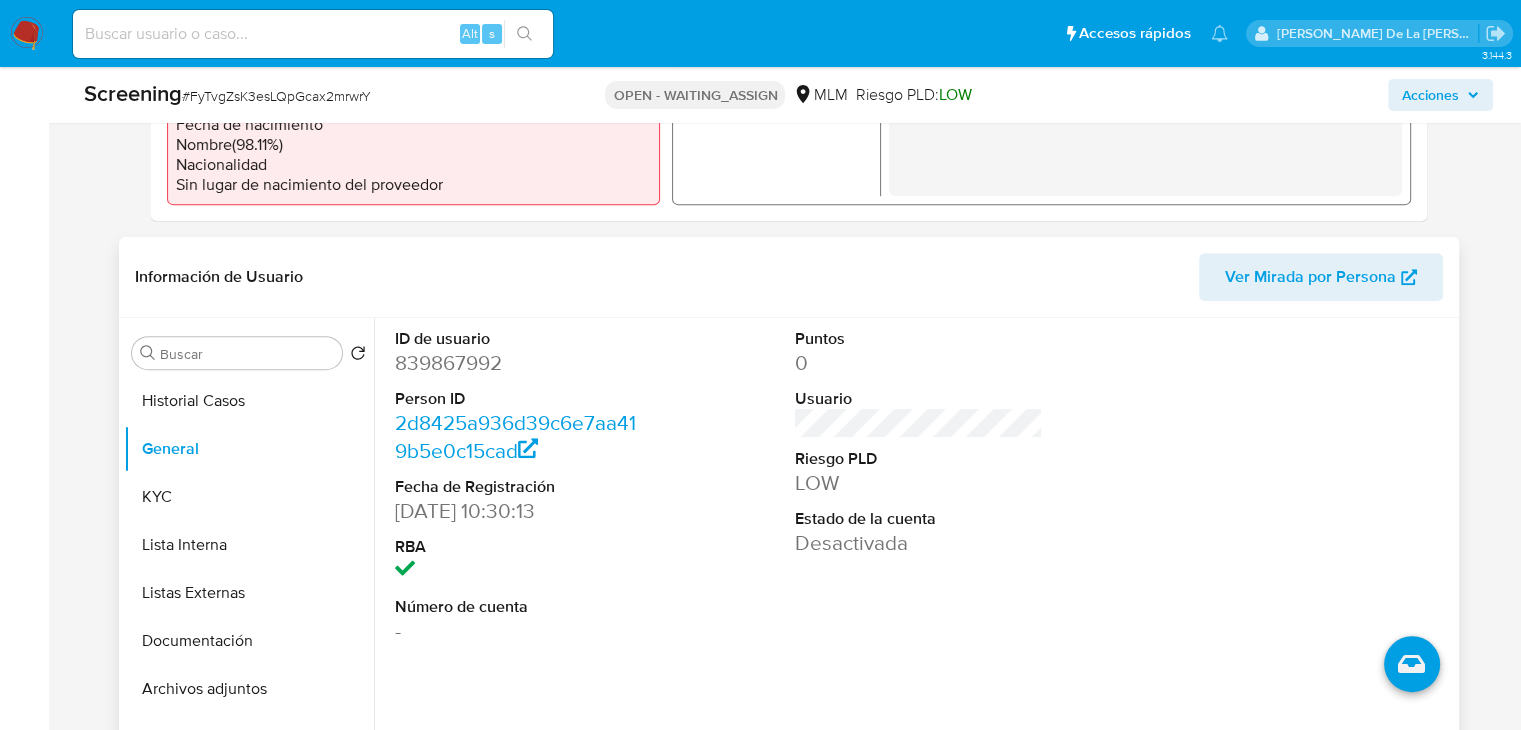 click on "839867992" at bounding box center (518, 363) 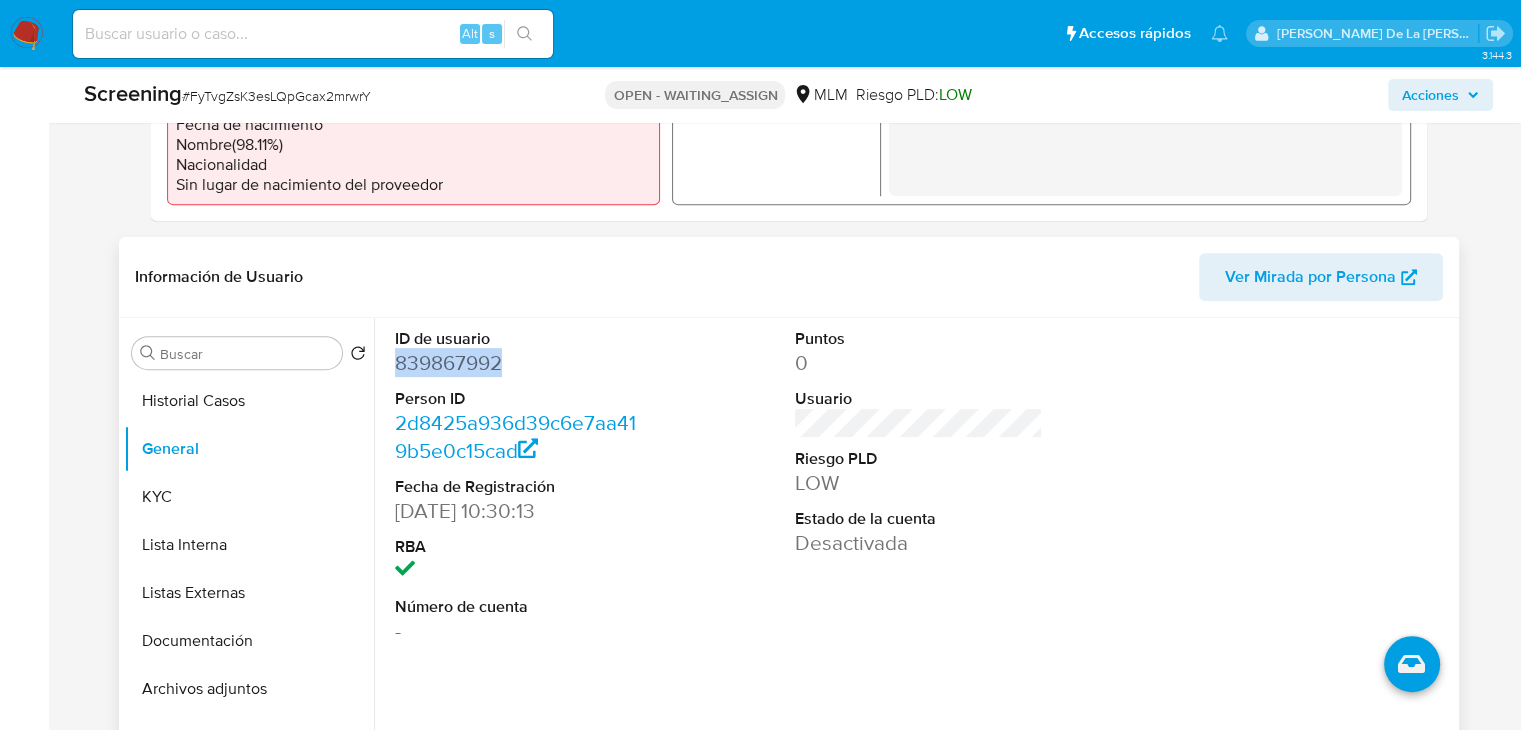 click on "839867992" at bounding box center [518, 363] 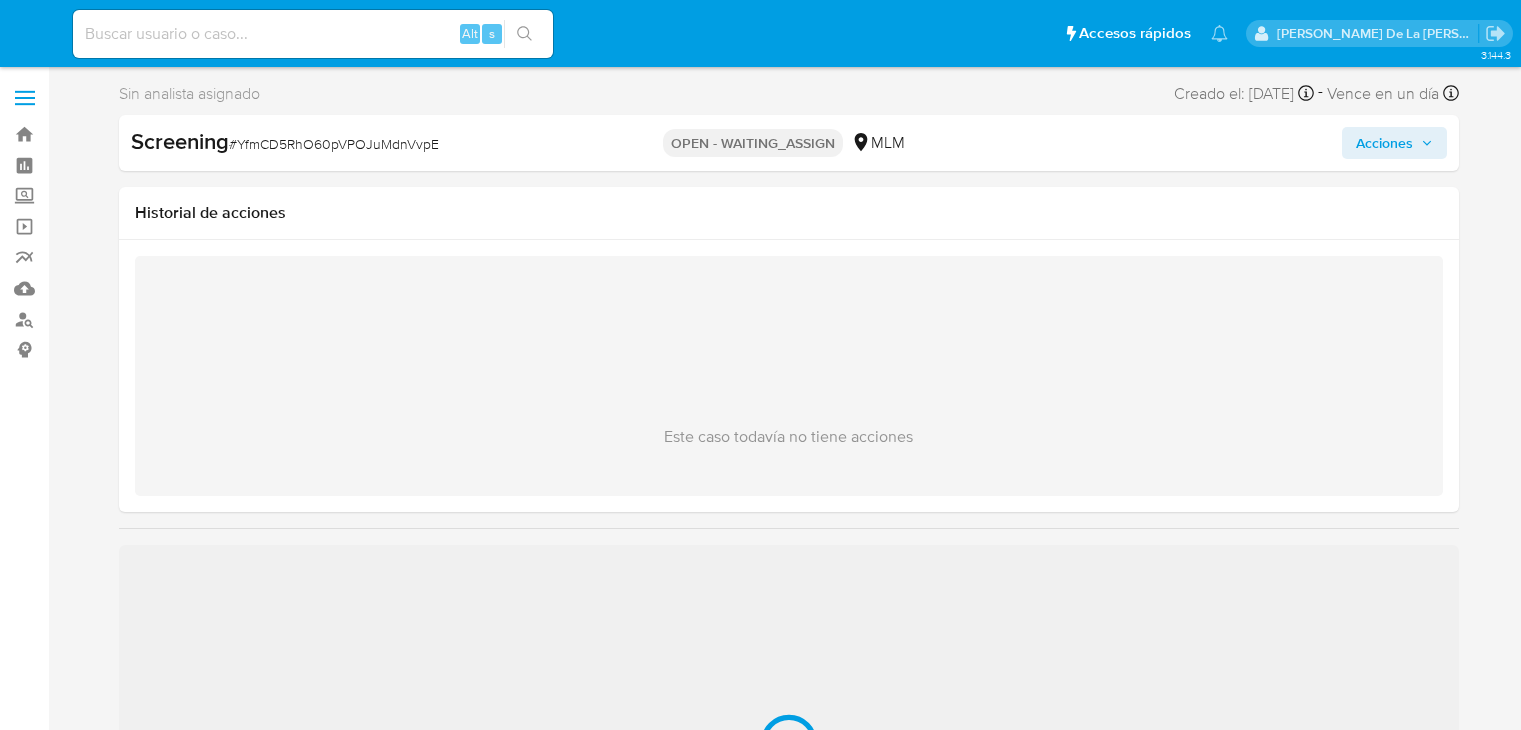 select on "10" 